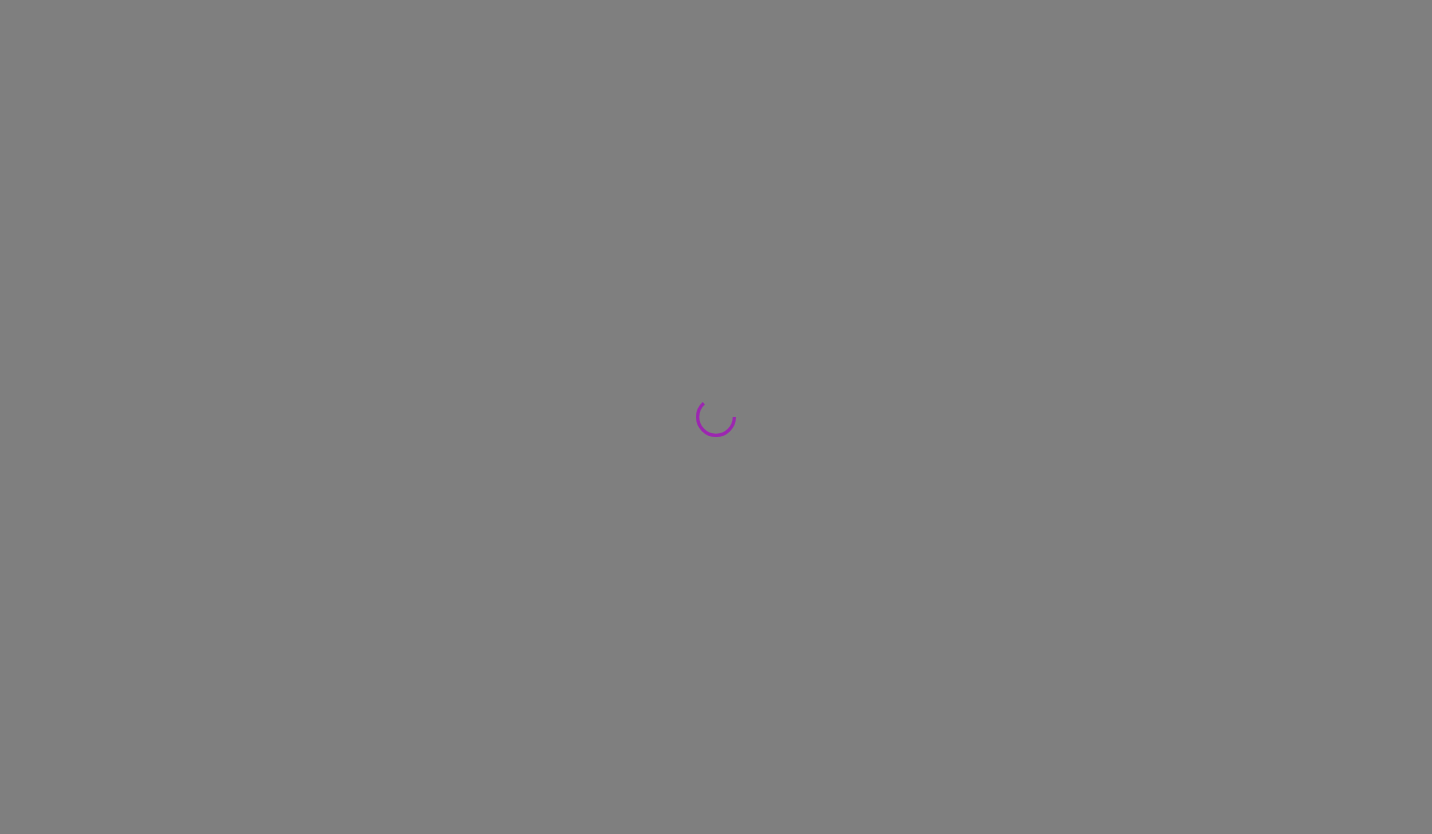 scroll, scrollTop: 0, scrollLeft: 0, axis: both 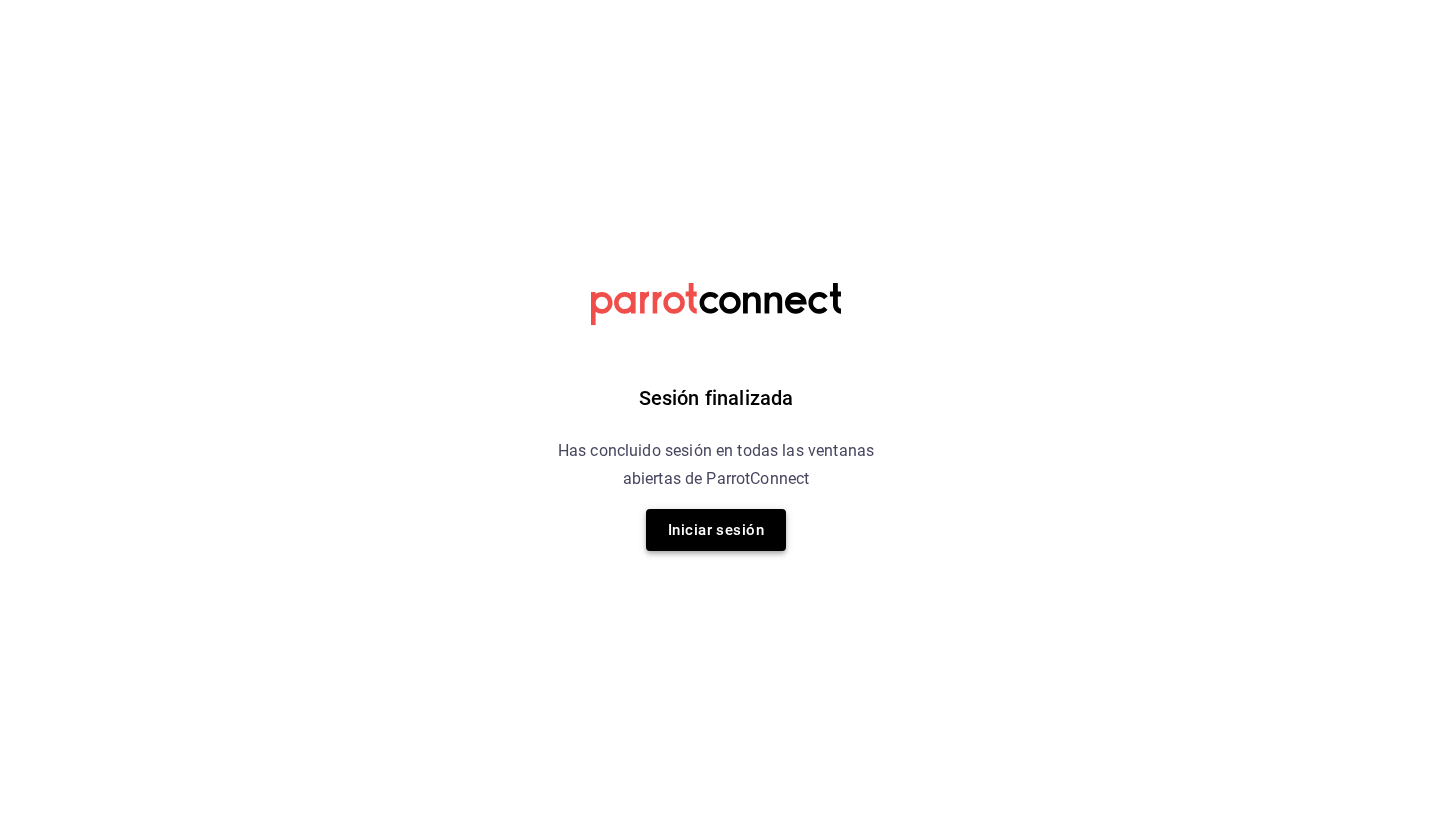 click on "Iniciar sesión" at bounding box center (716, 530) 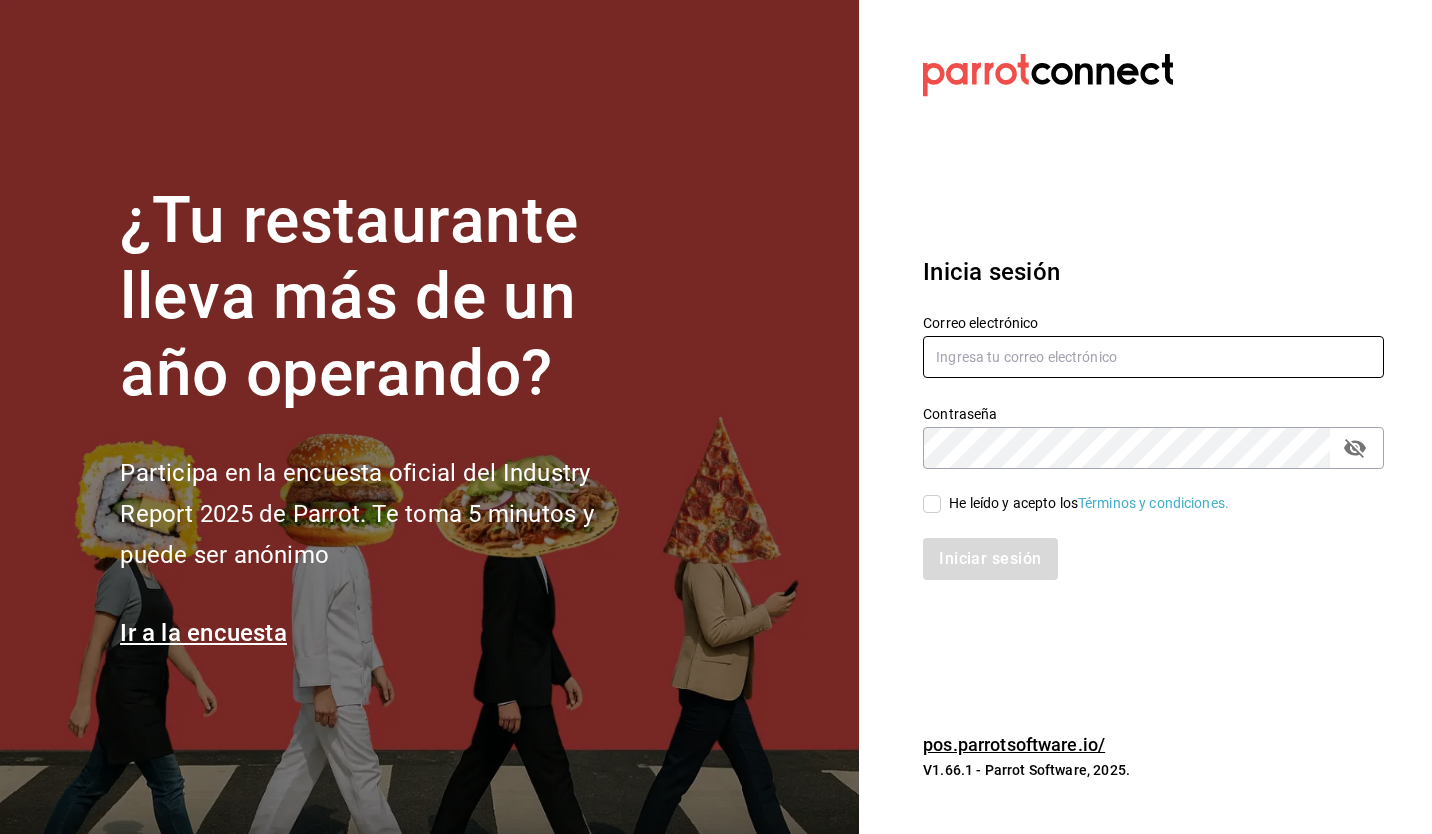 type on "gadameestrada@outlook.com" 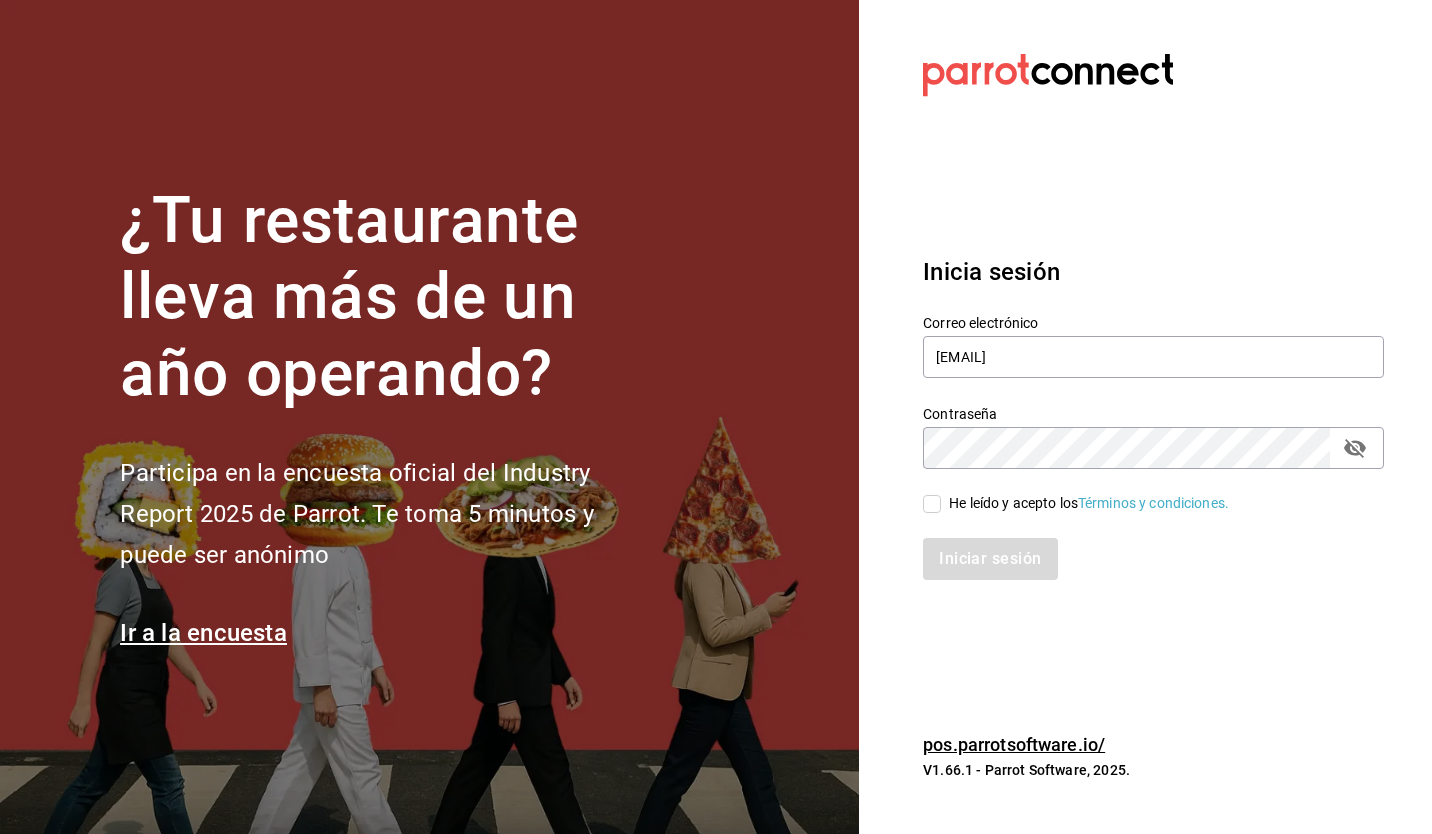 click on "He leído y acepto los  Términos y condiciones." at bounding box center [932, 504] 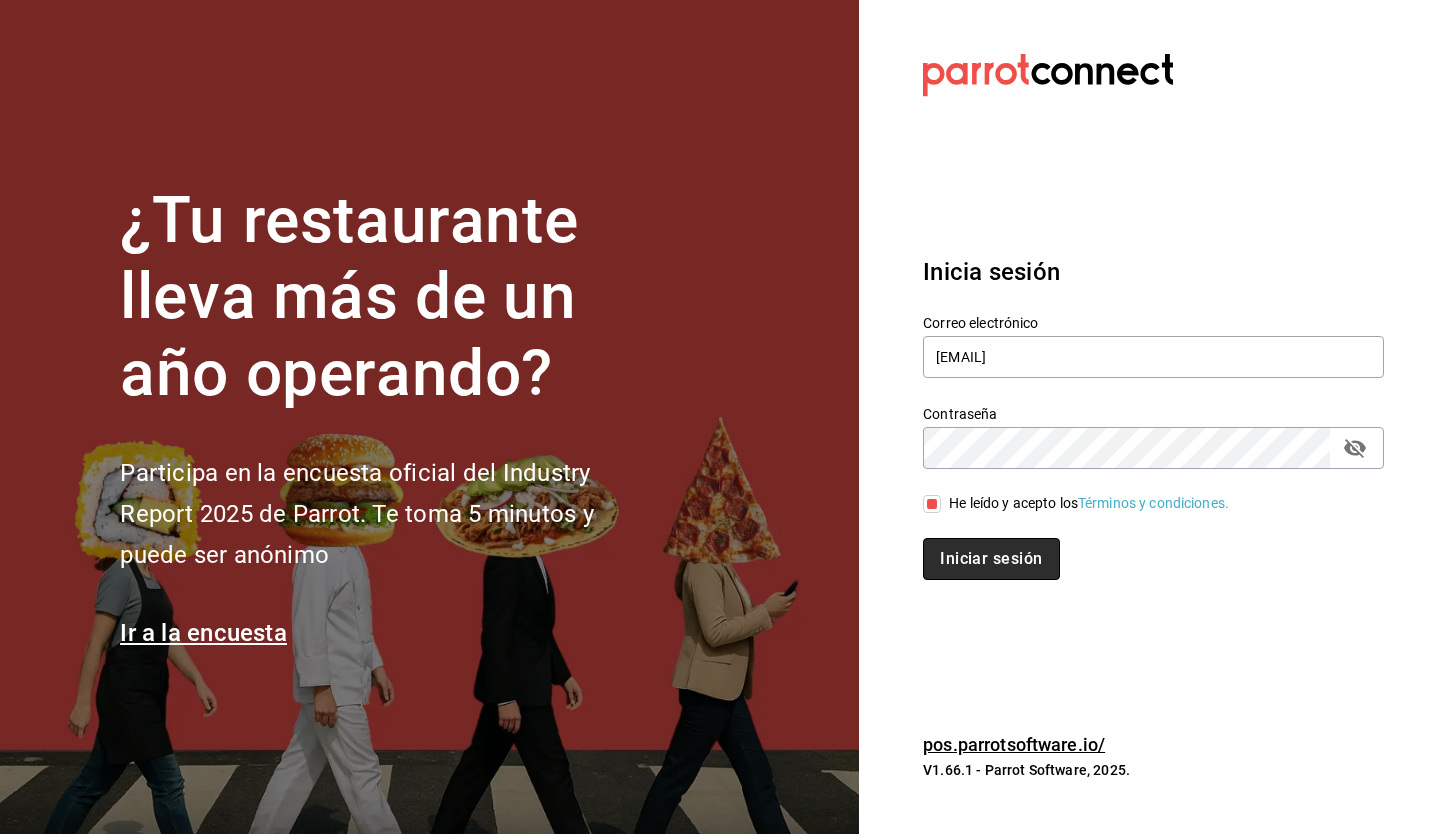 click on "Iniciar sesión" at bounding box center [991, 559] 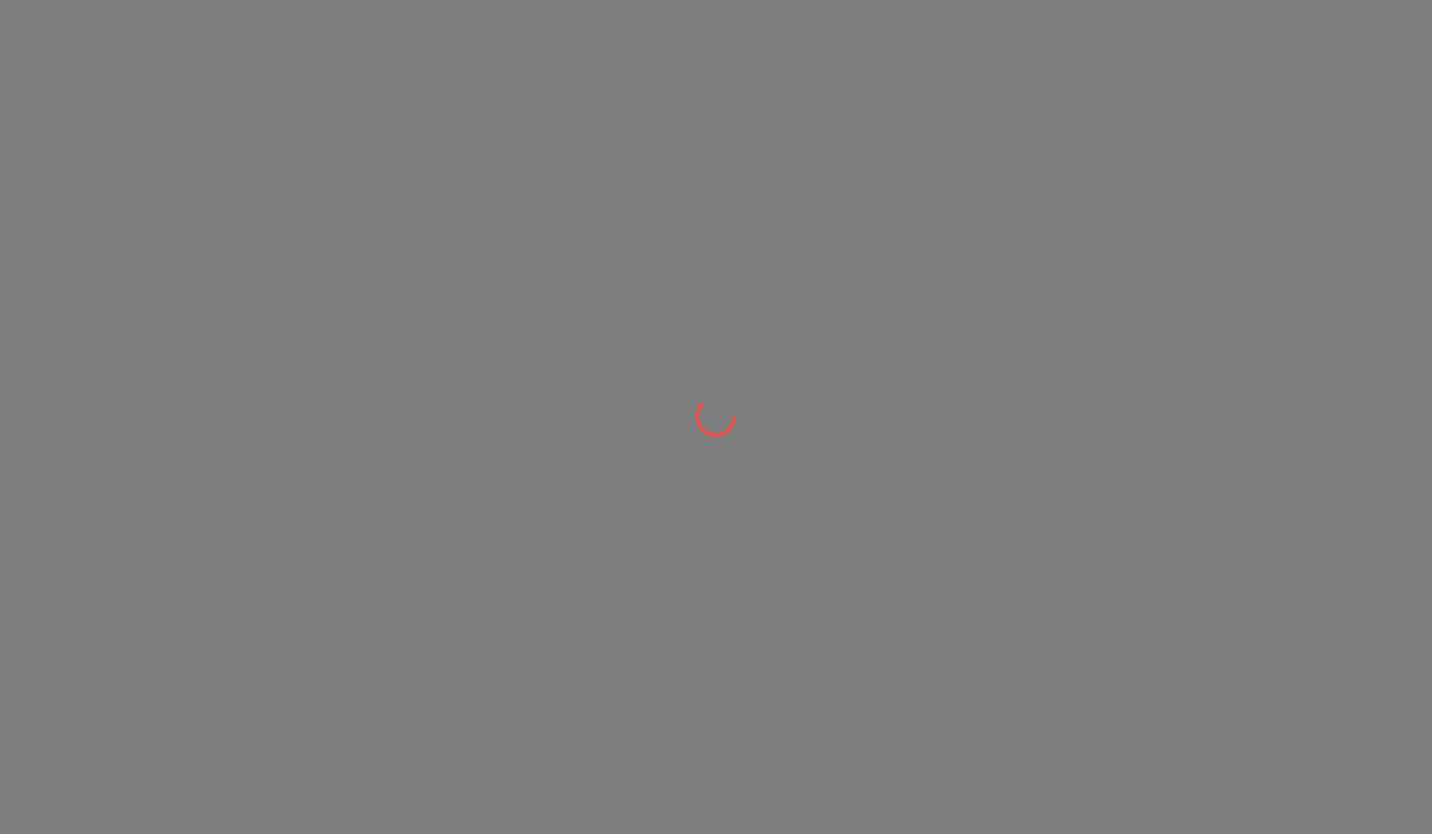scroll, scrollTop: 0, scrollLeft: 0, axis: both 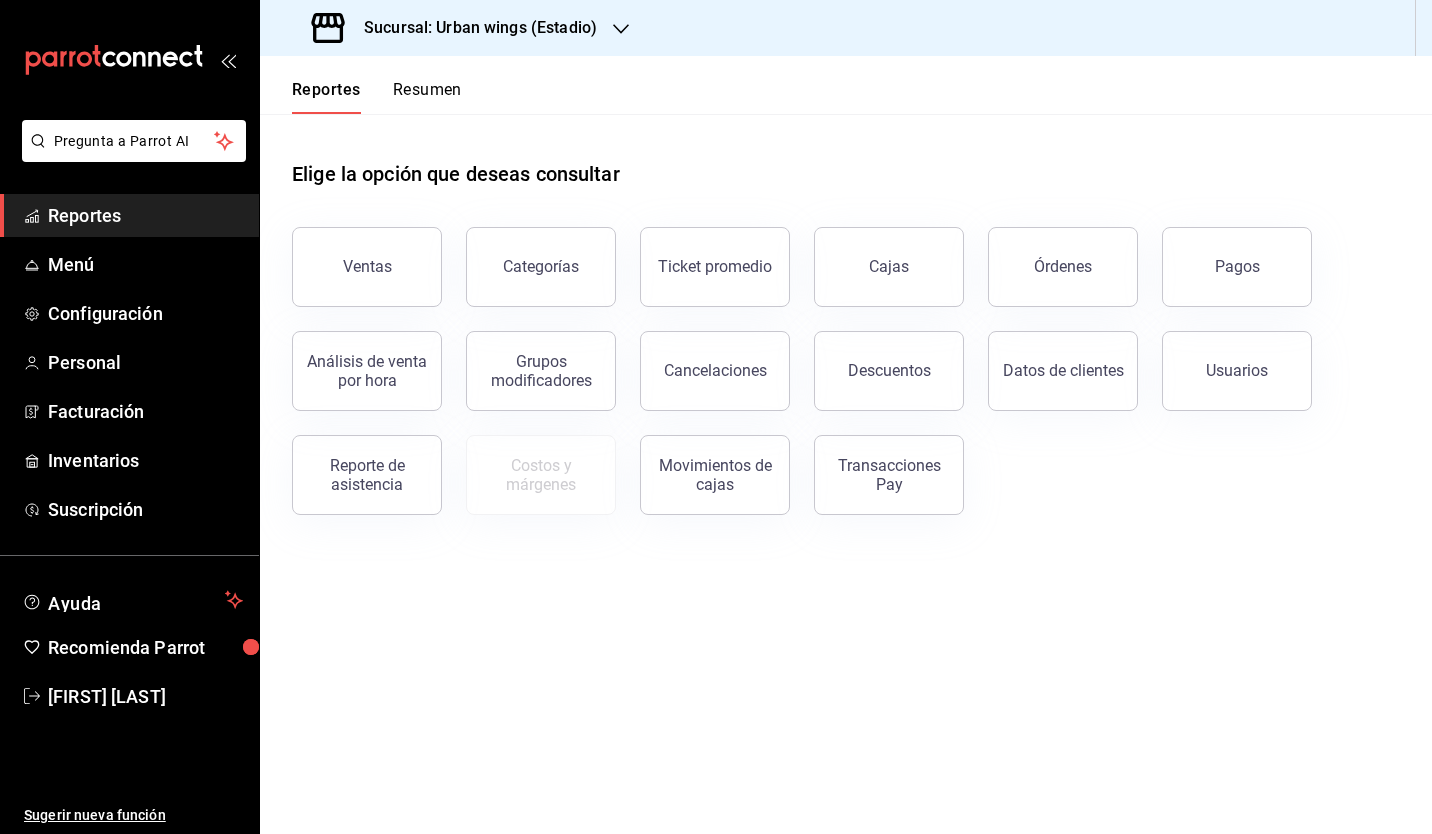 click on "Sucursal: Urban wings (Estadio)" at bounding box center [472, 28] 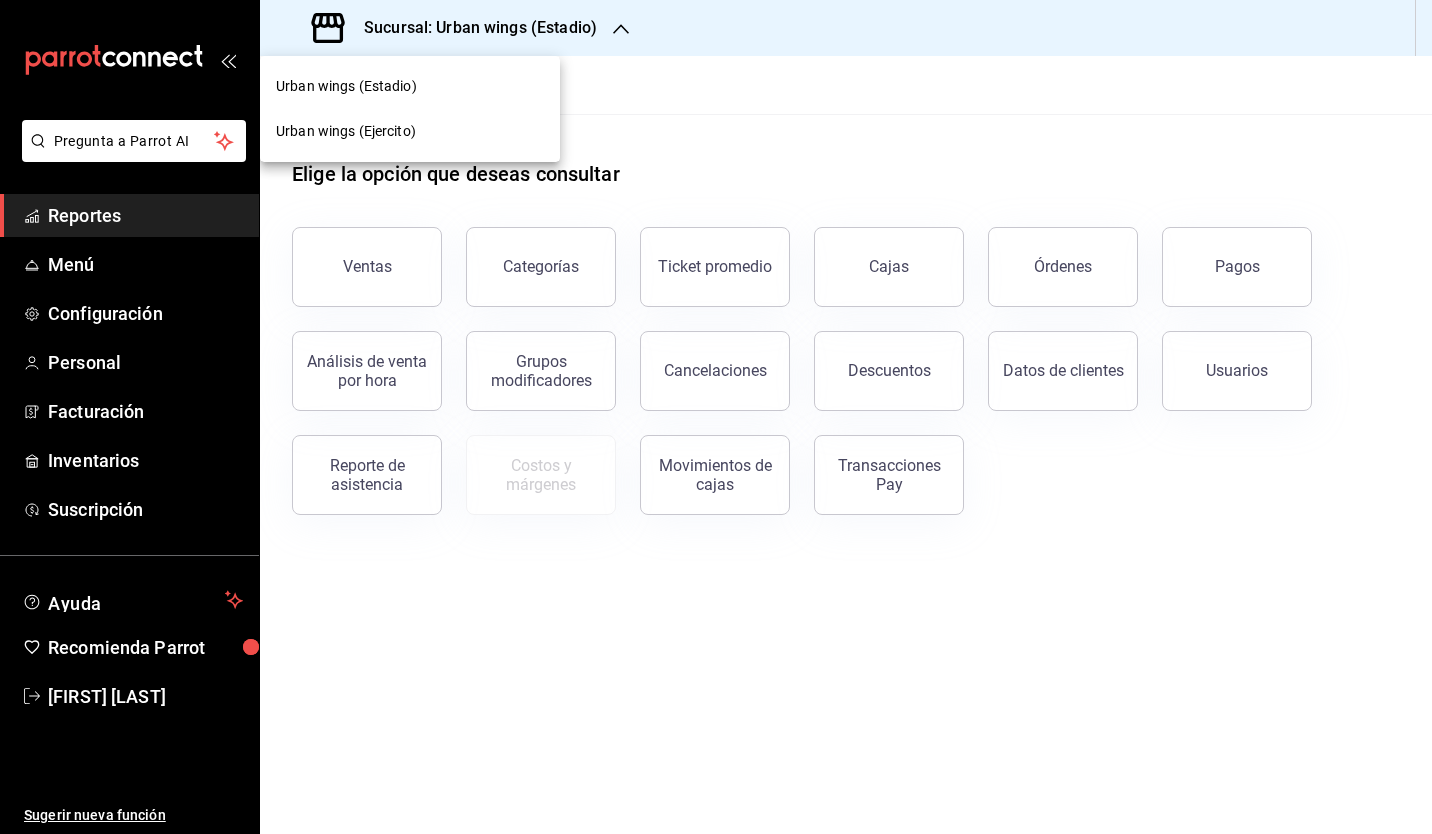 click on "Urban wings (Ejercito)" at bounding box center [346, 131] 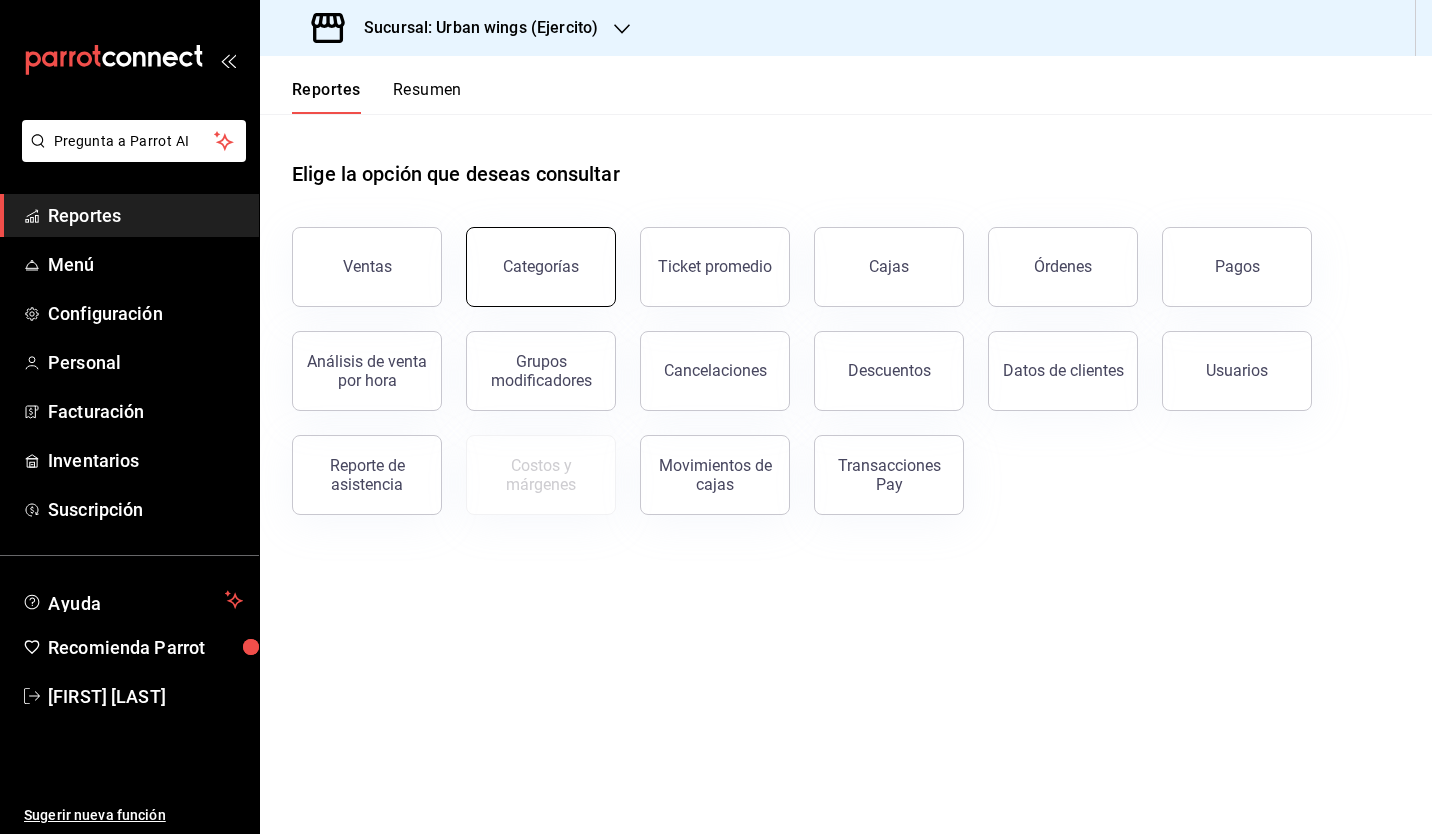 click on "Categorías" at bounding box center (541, 267) 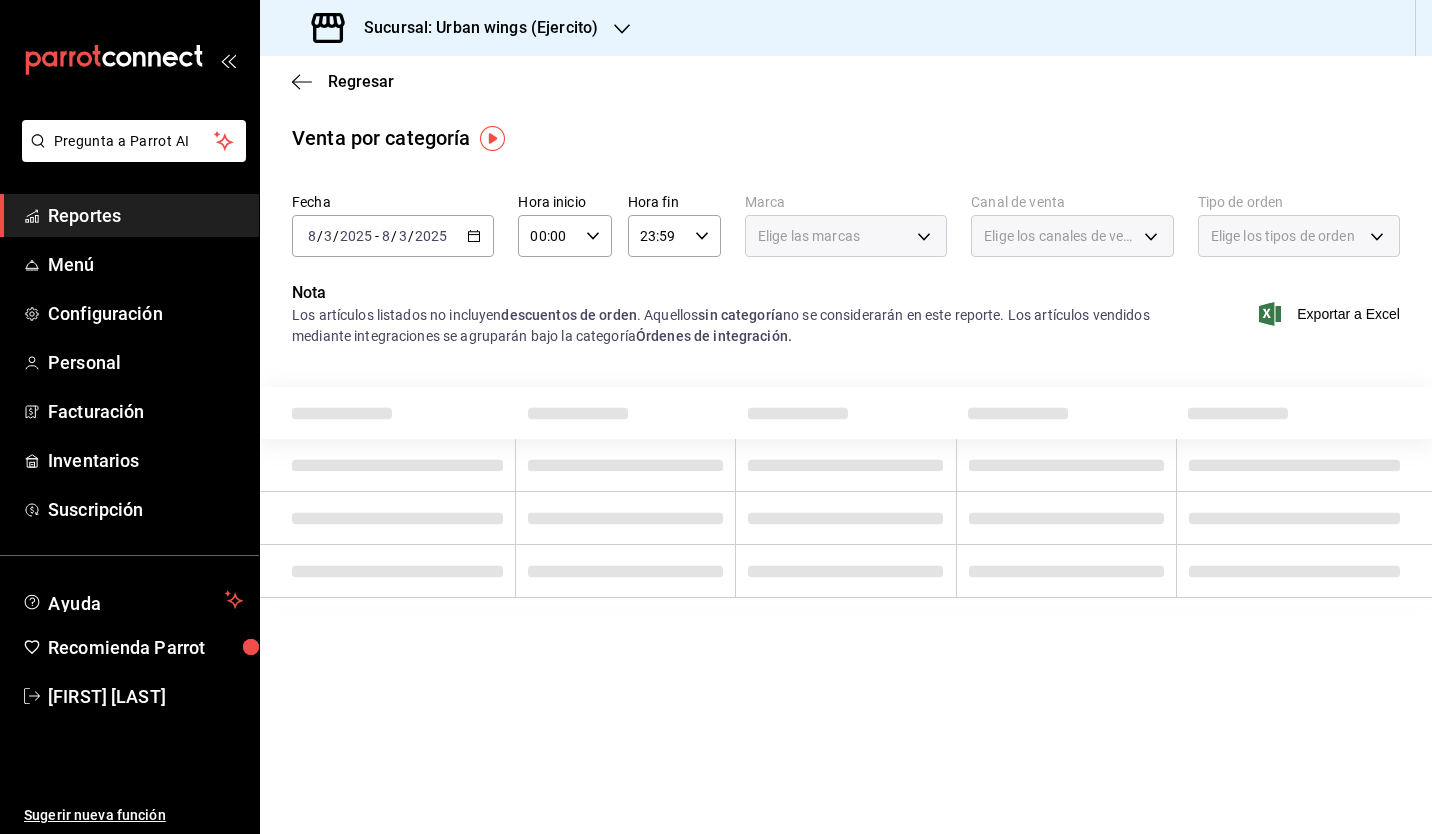 click on "2025-08-03 8 / 3 / 2025 - 2025-08-03 8 / 3 / 2025" at bounding box center [393, 236] 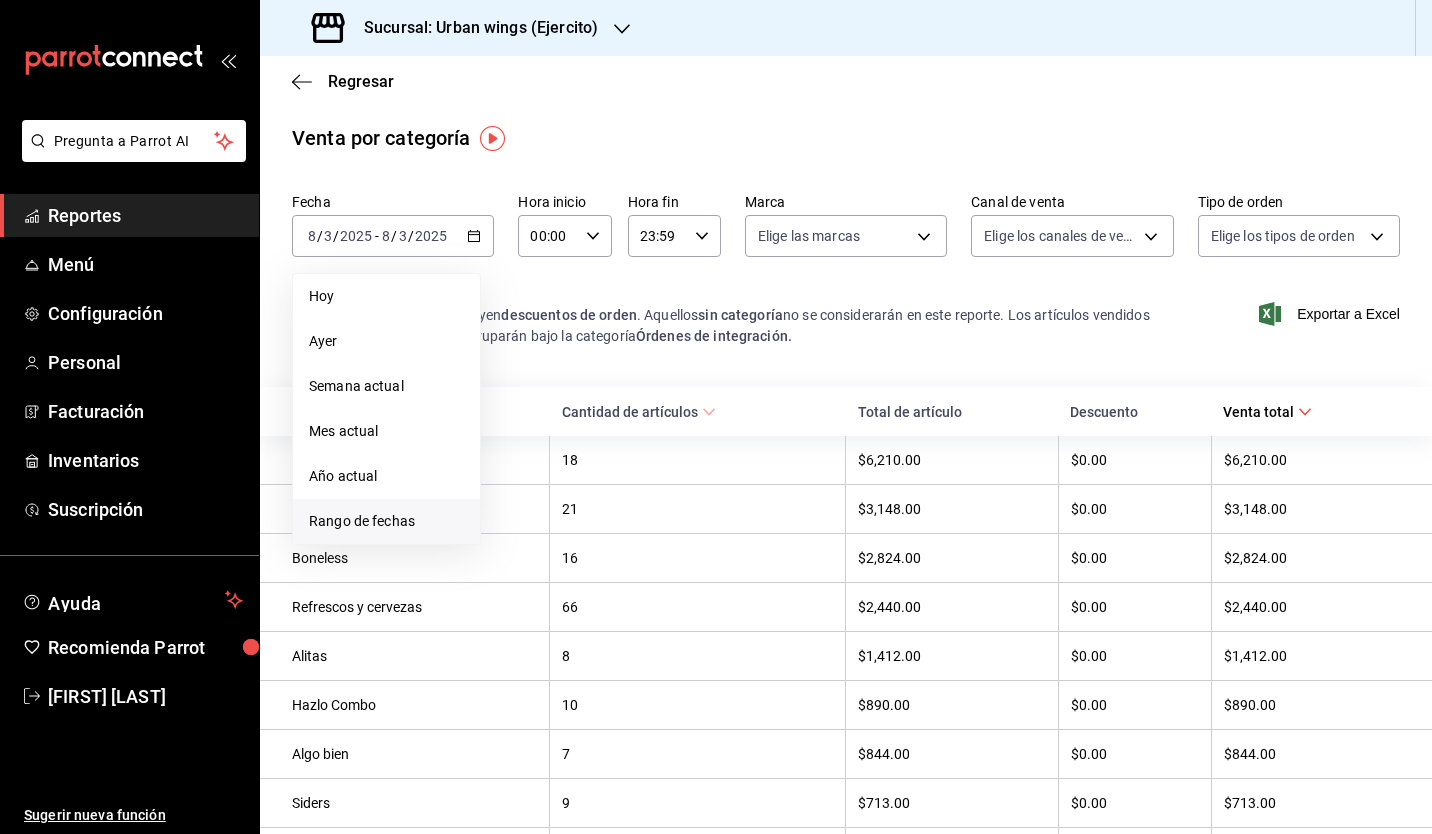 click on "Rango de fechas" at bounding box center (386, 521) 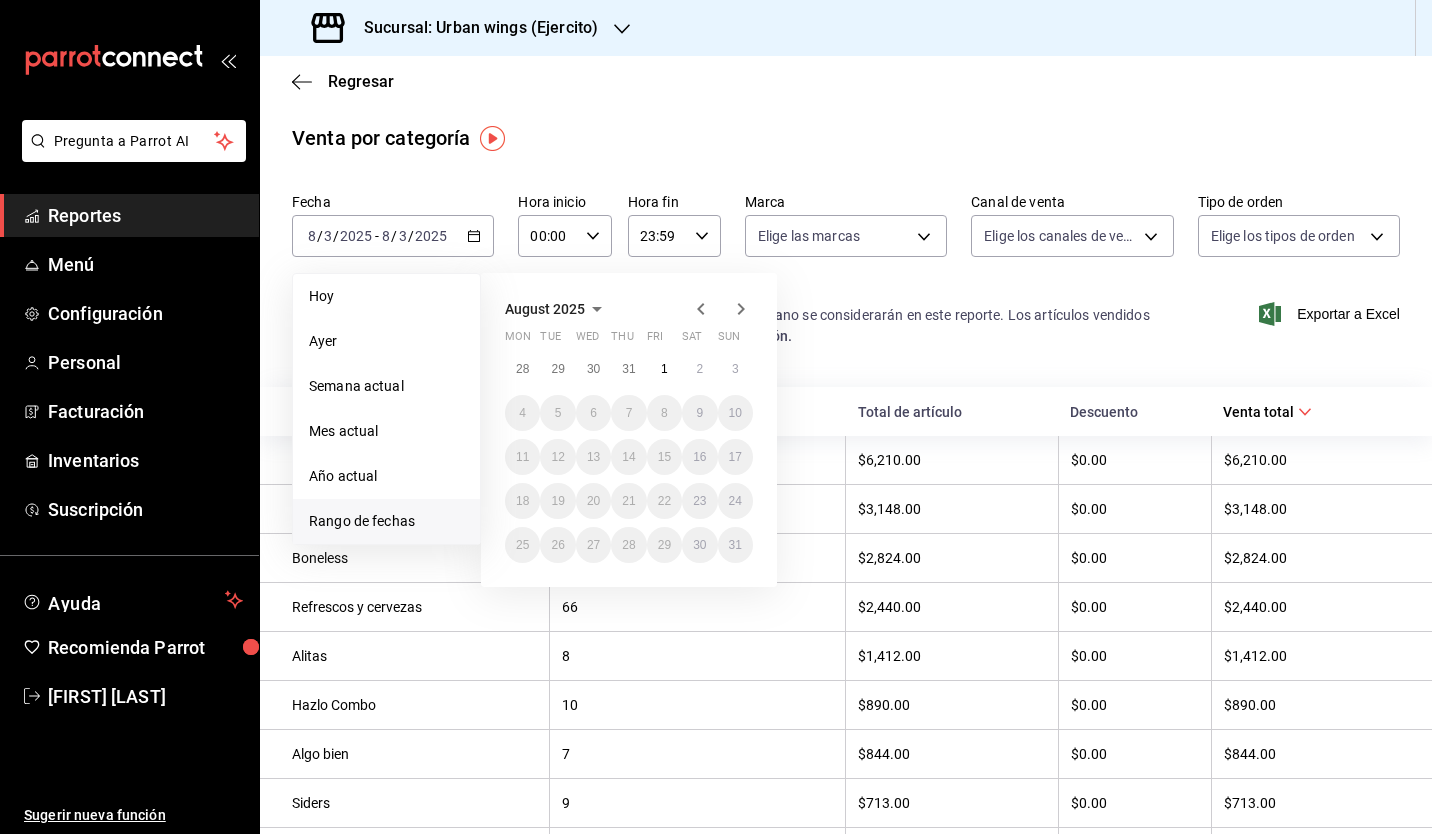 click 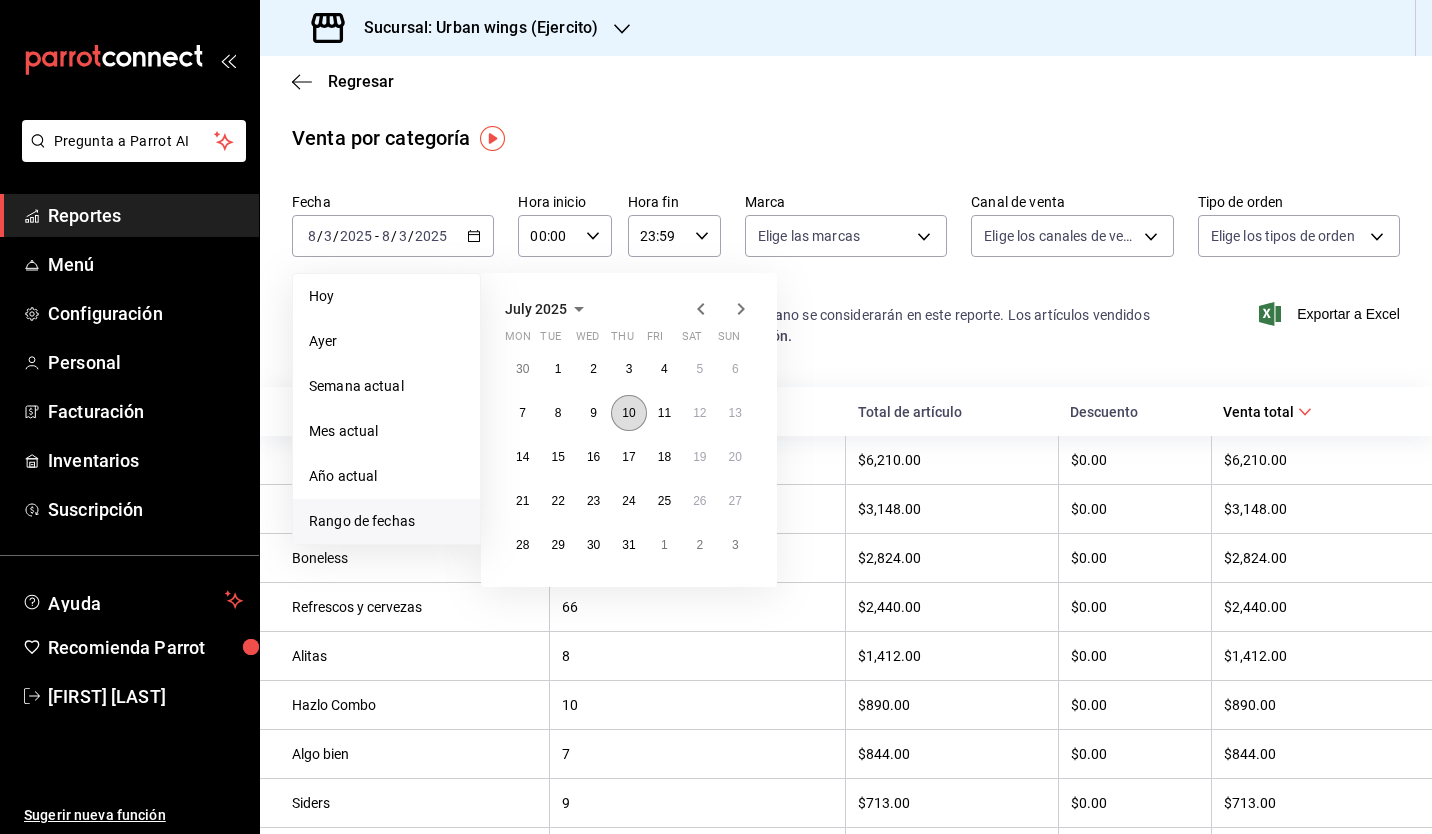 click on "10" at bounding box center (628, 413) 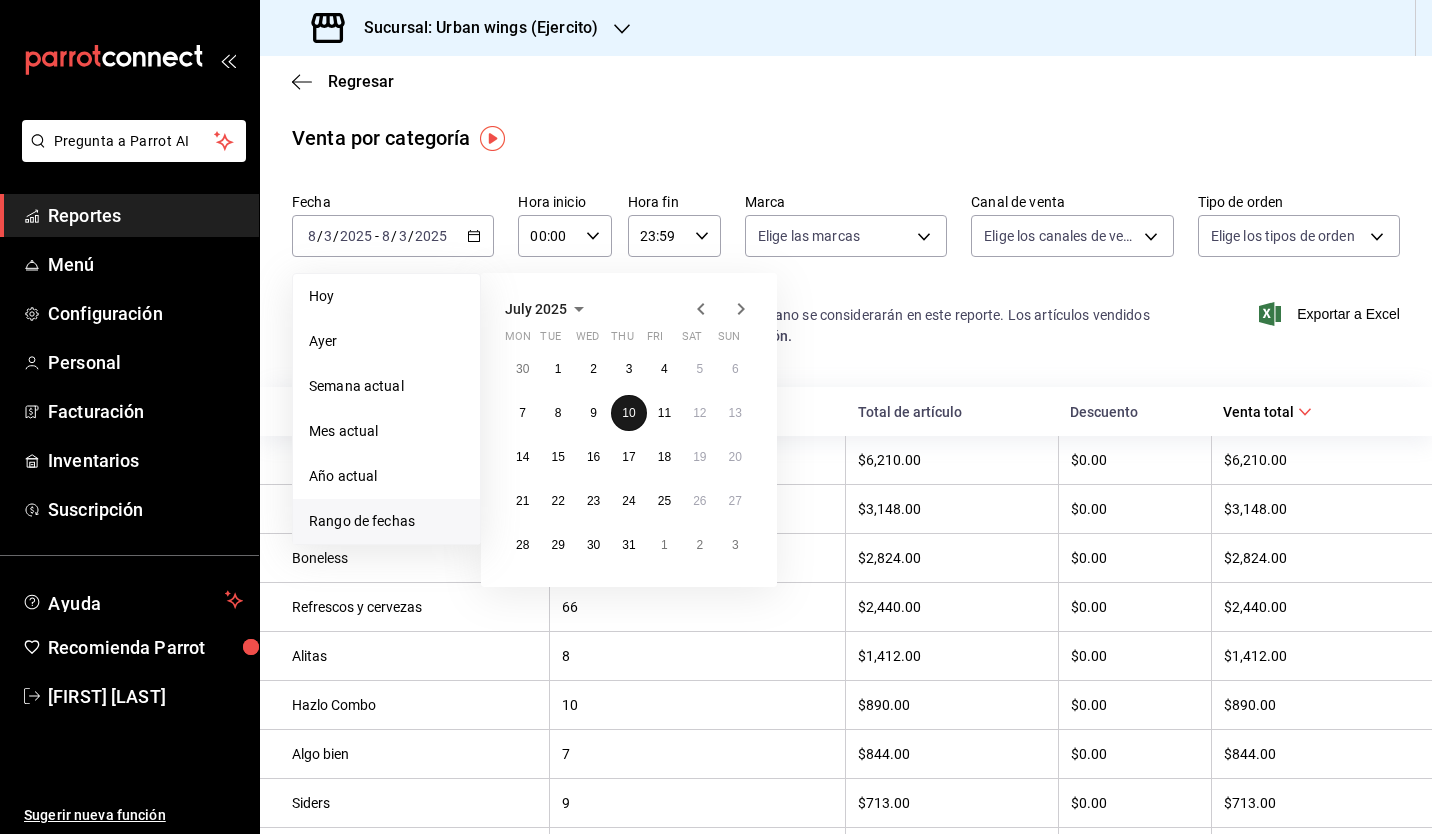 click on "10" at bounding box center (628, 413) 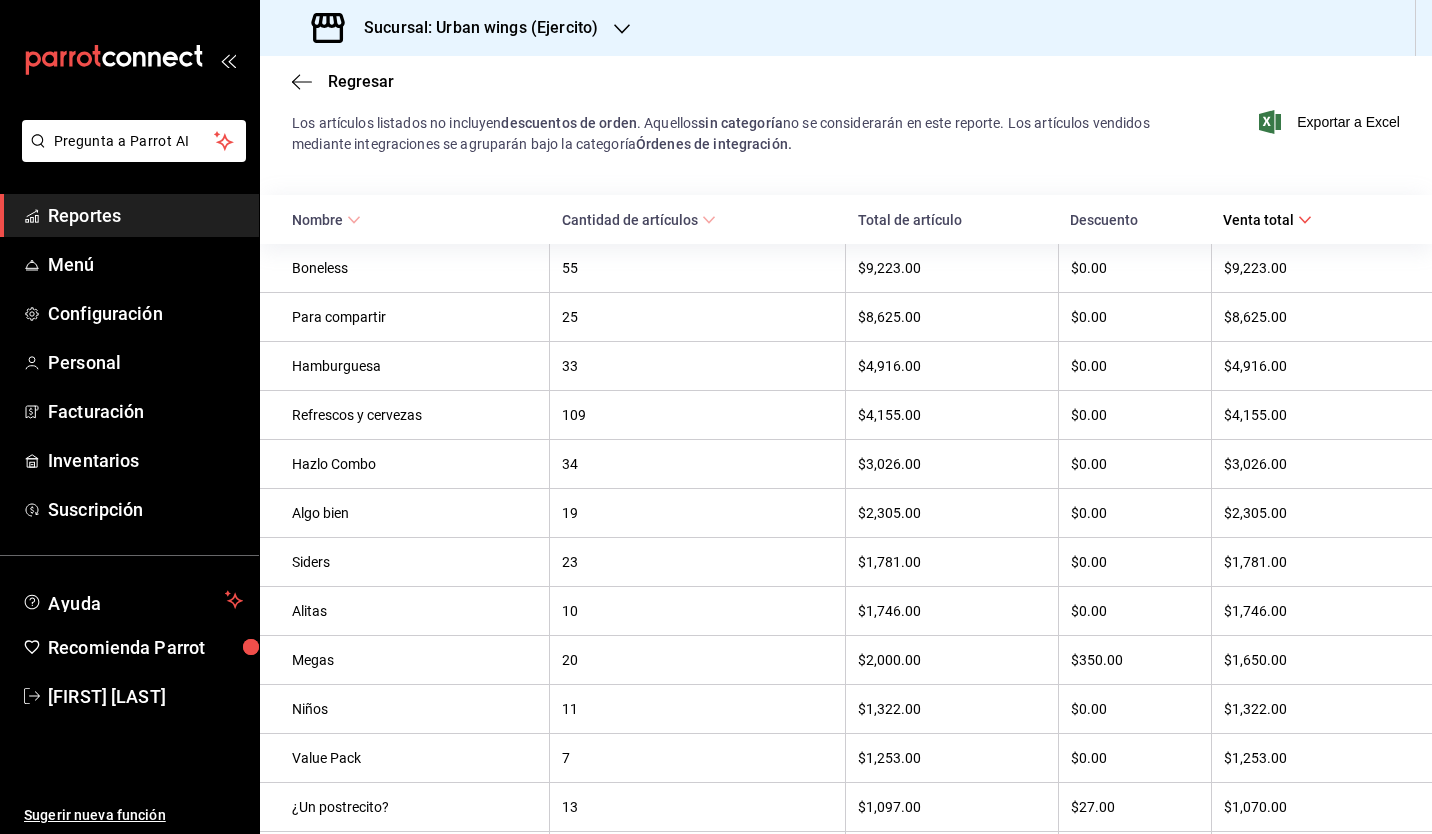 scroll, scrollTop: 190, scrollLeft: 0, axis: vertical 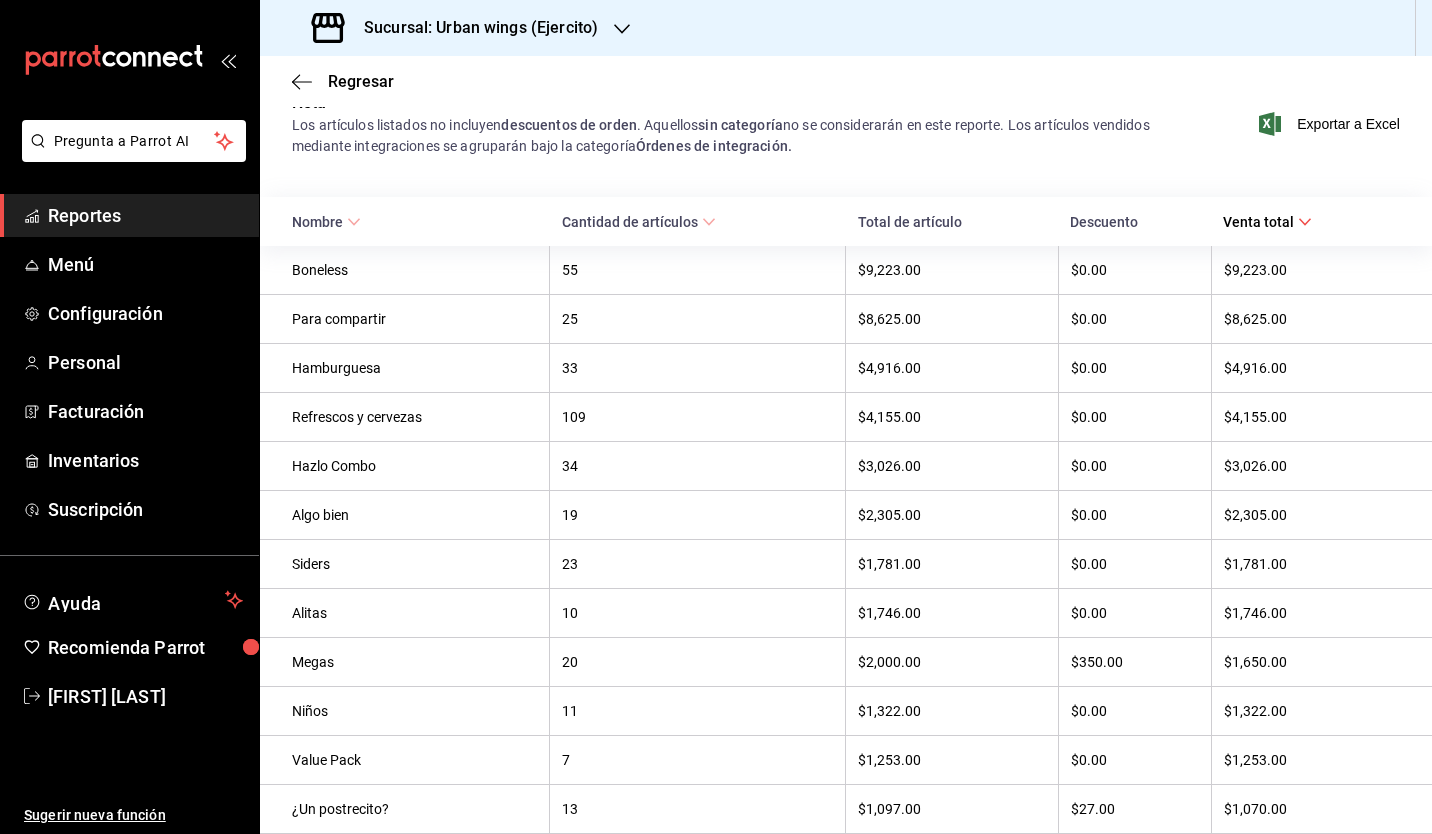 click on "Sucursal: Urban wings (Ejercito)" at bounding box center (473, 28) 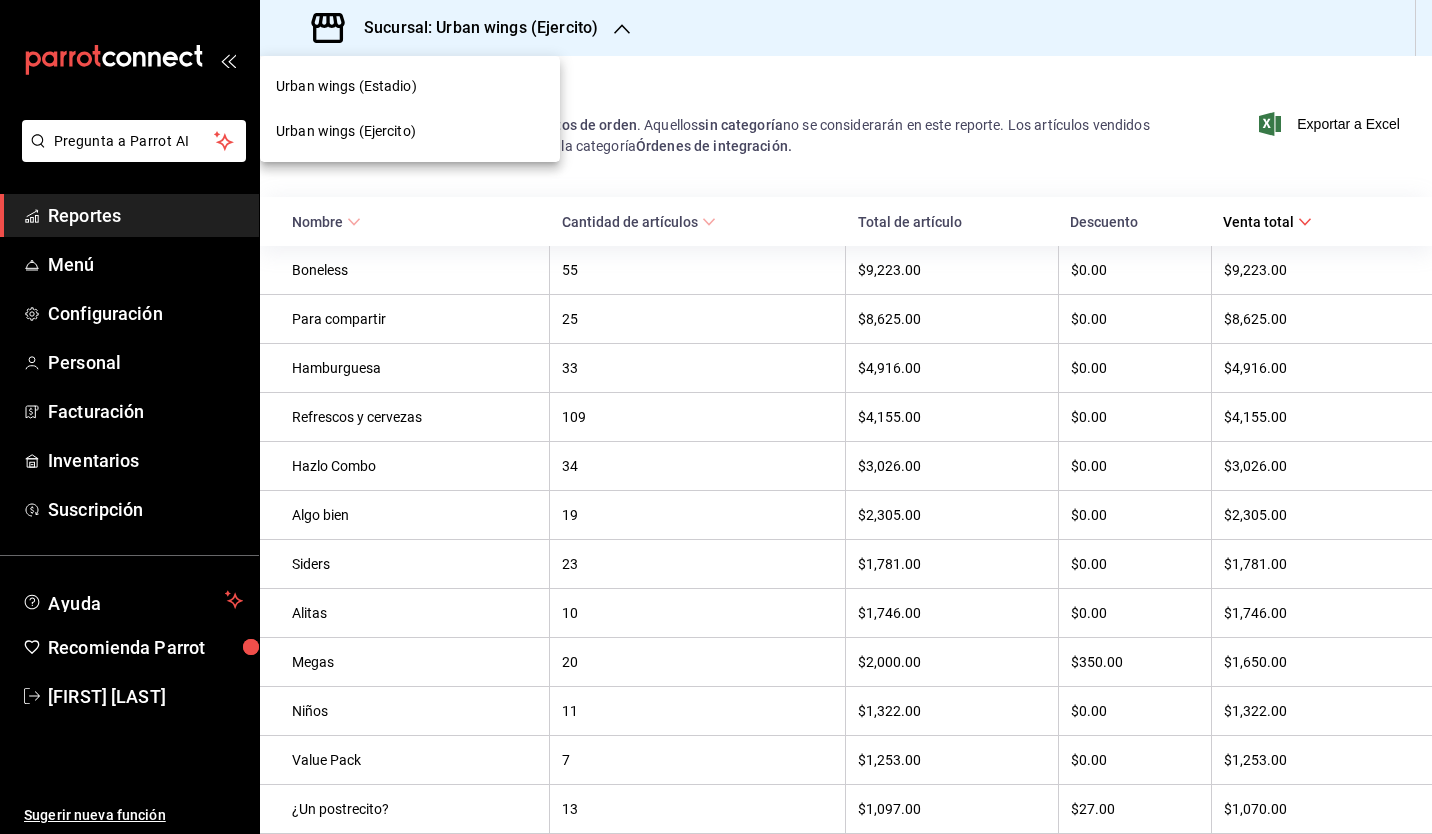 click at bounding box center (716, 417) 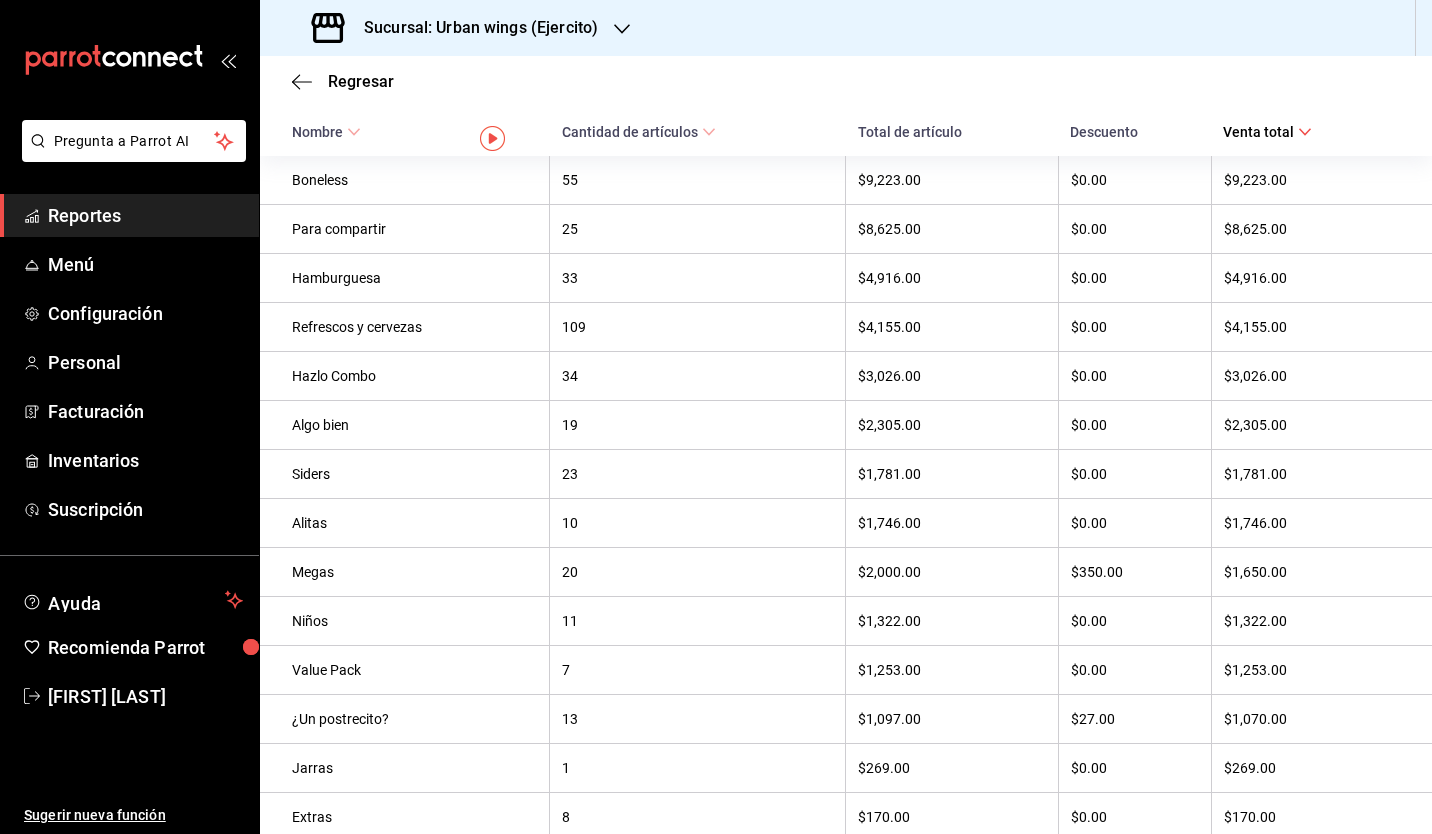 scroll, scrollTop: 0, scrollLeft: 0, axis: both 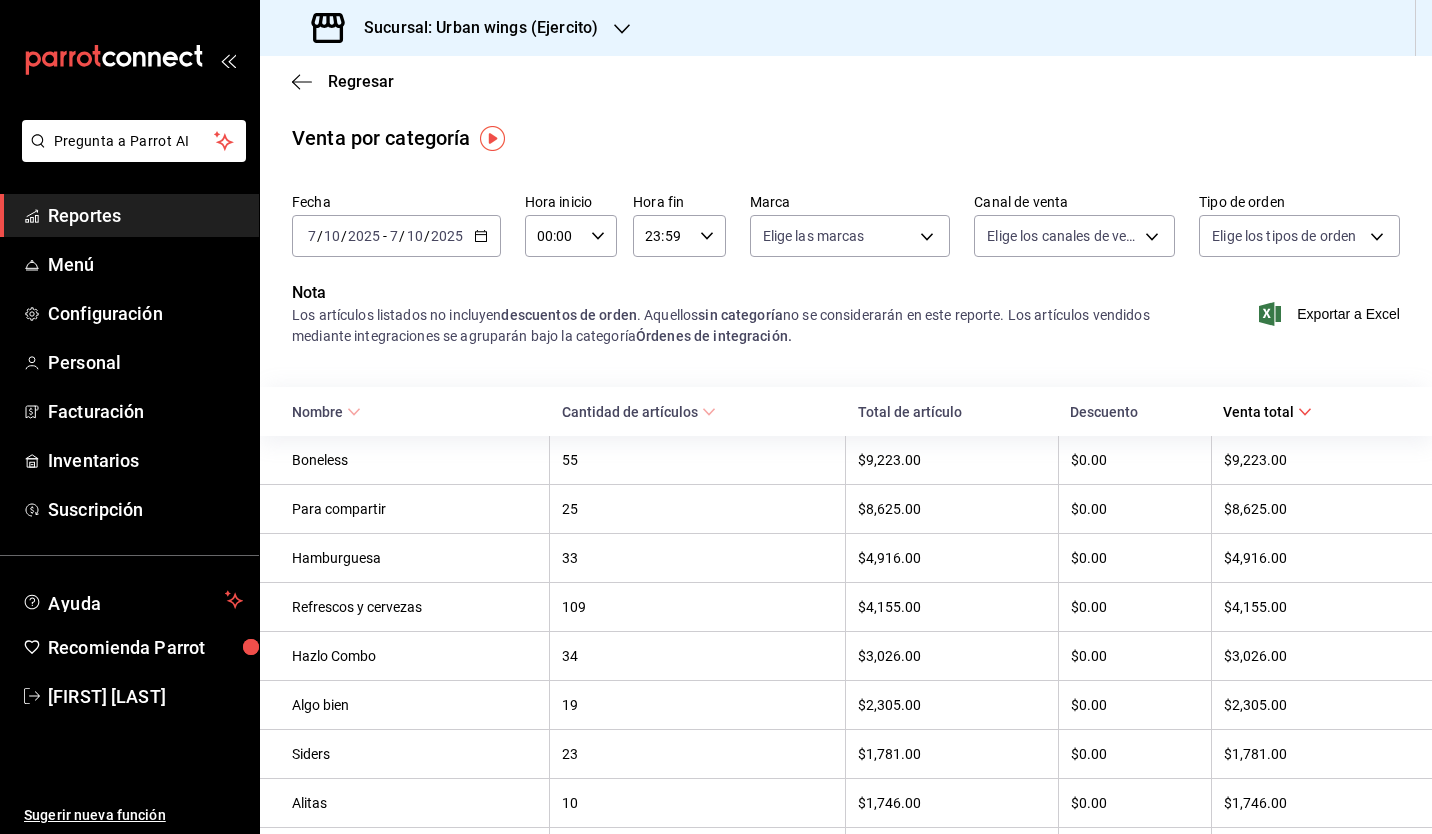 click on "2025" at bounding box center (447, 236) 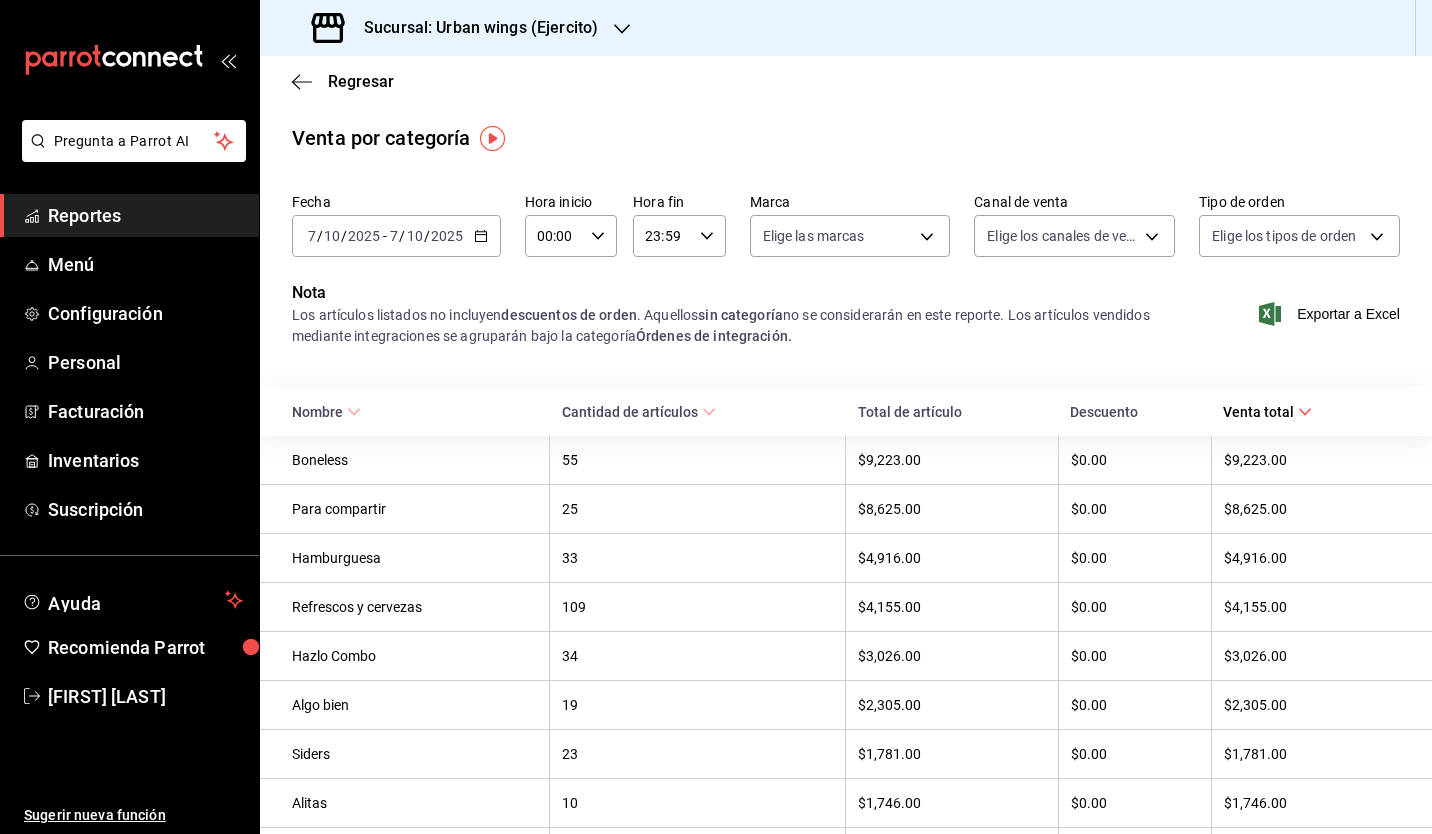 click 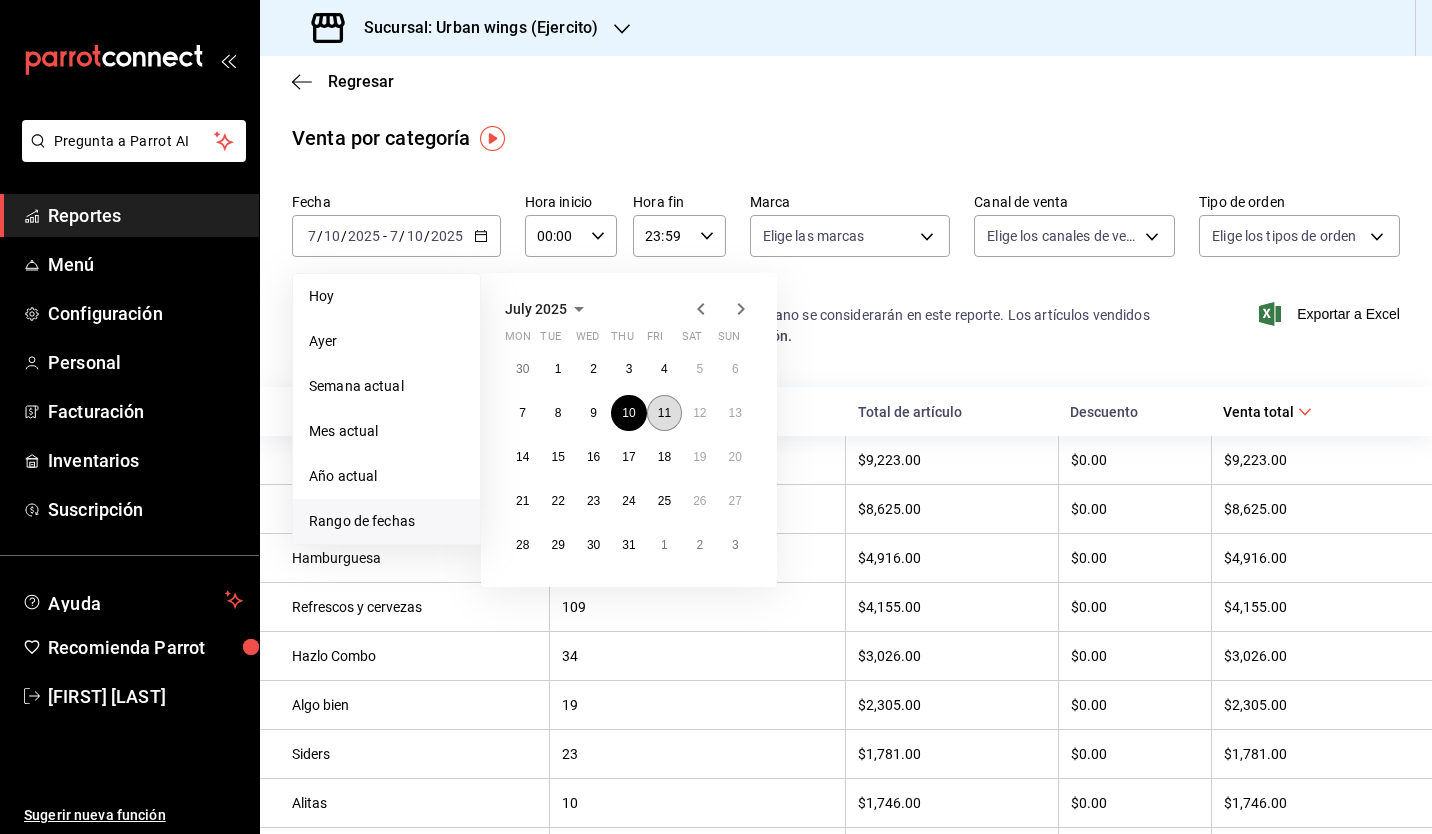 click on "11" at bounding box center (664, 413) 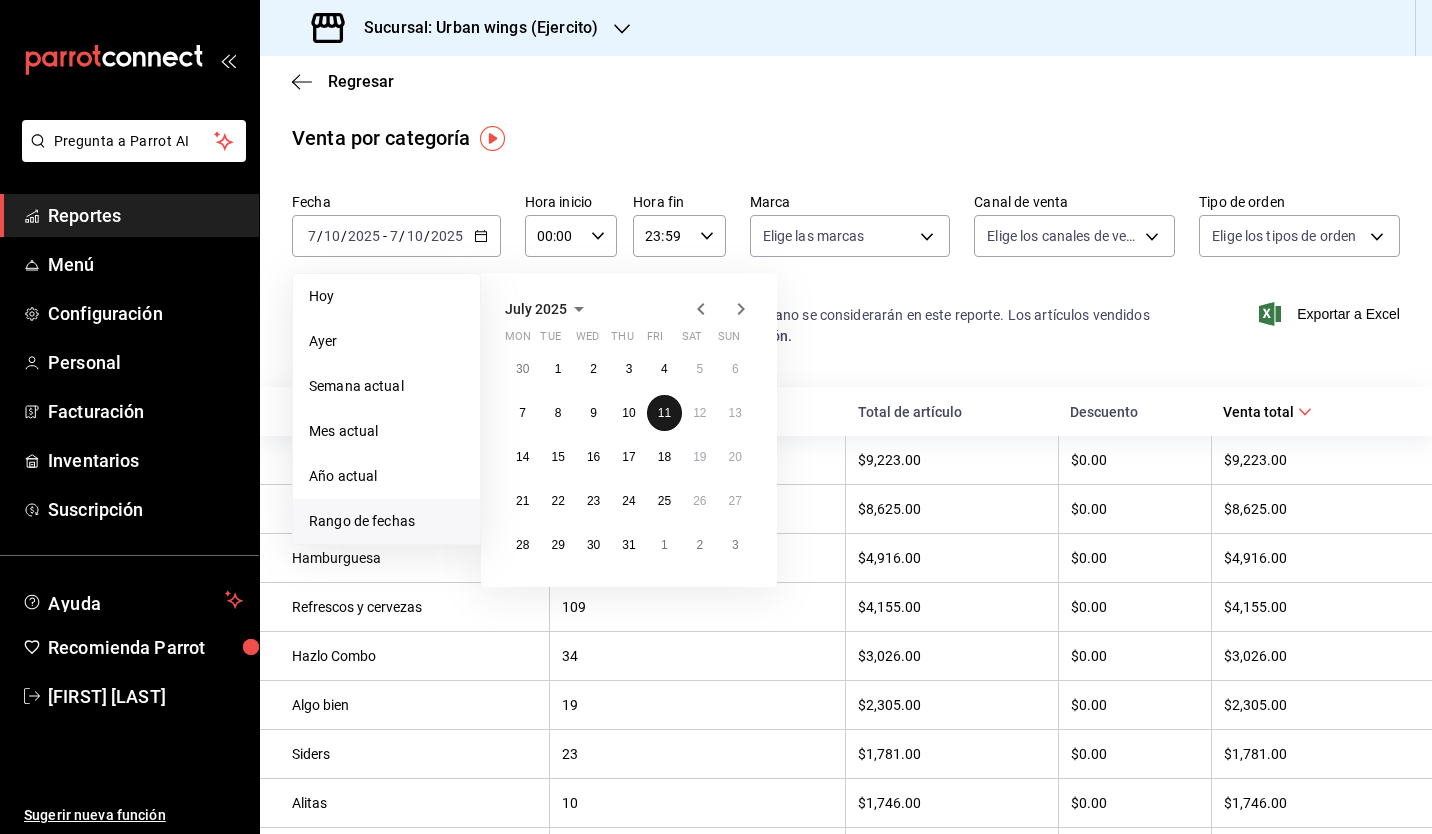 click on "11" at bounding box center [664, 413] 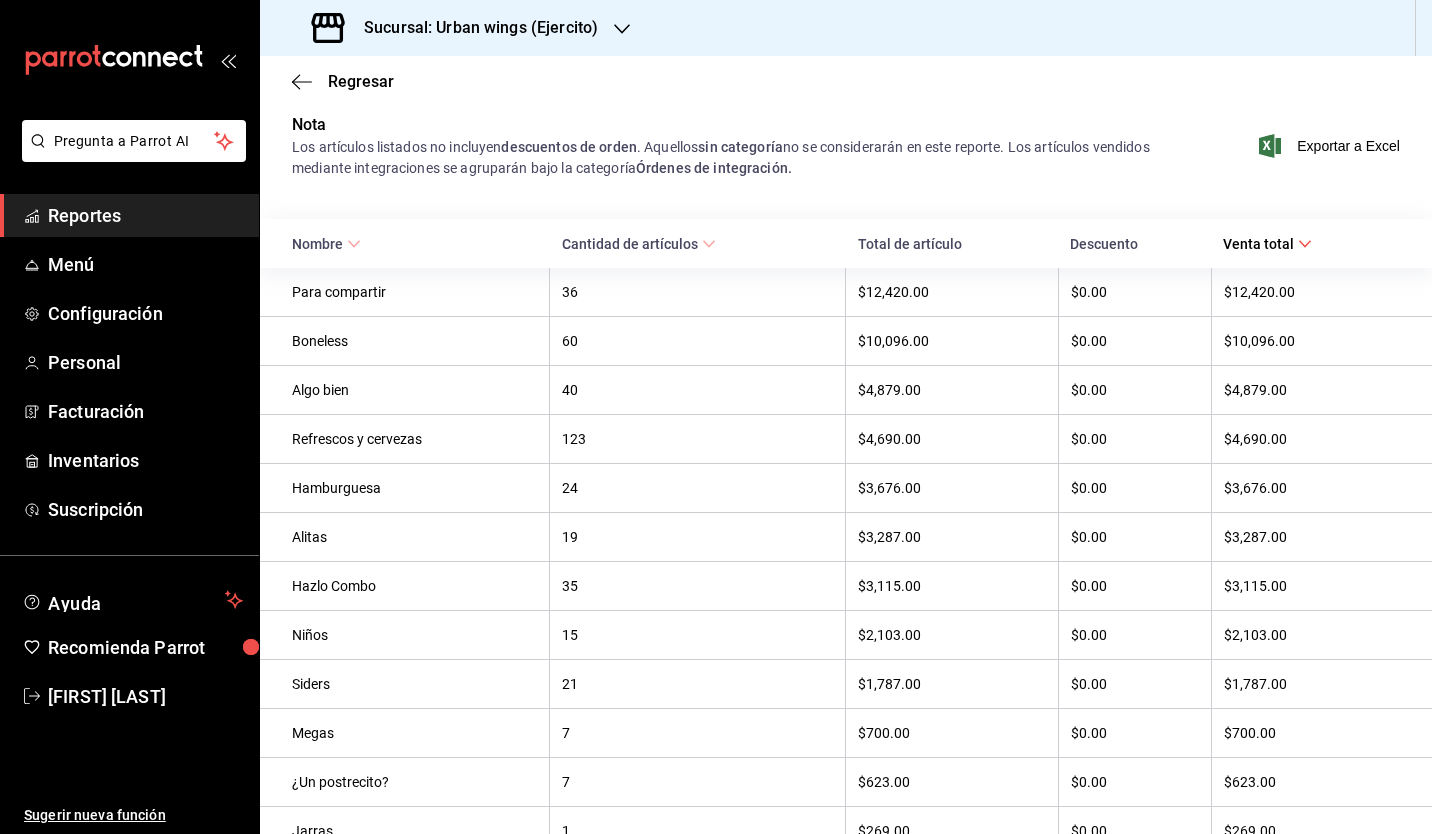 scroll, scrollTop: 0, scrollLeft: 0, axis: both 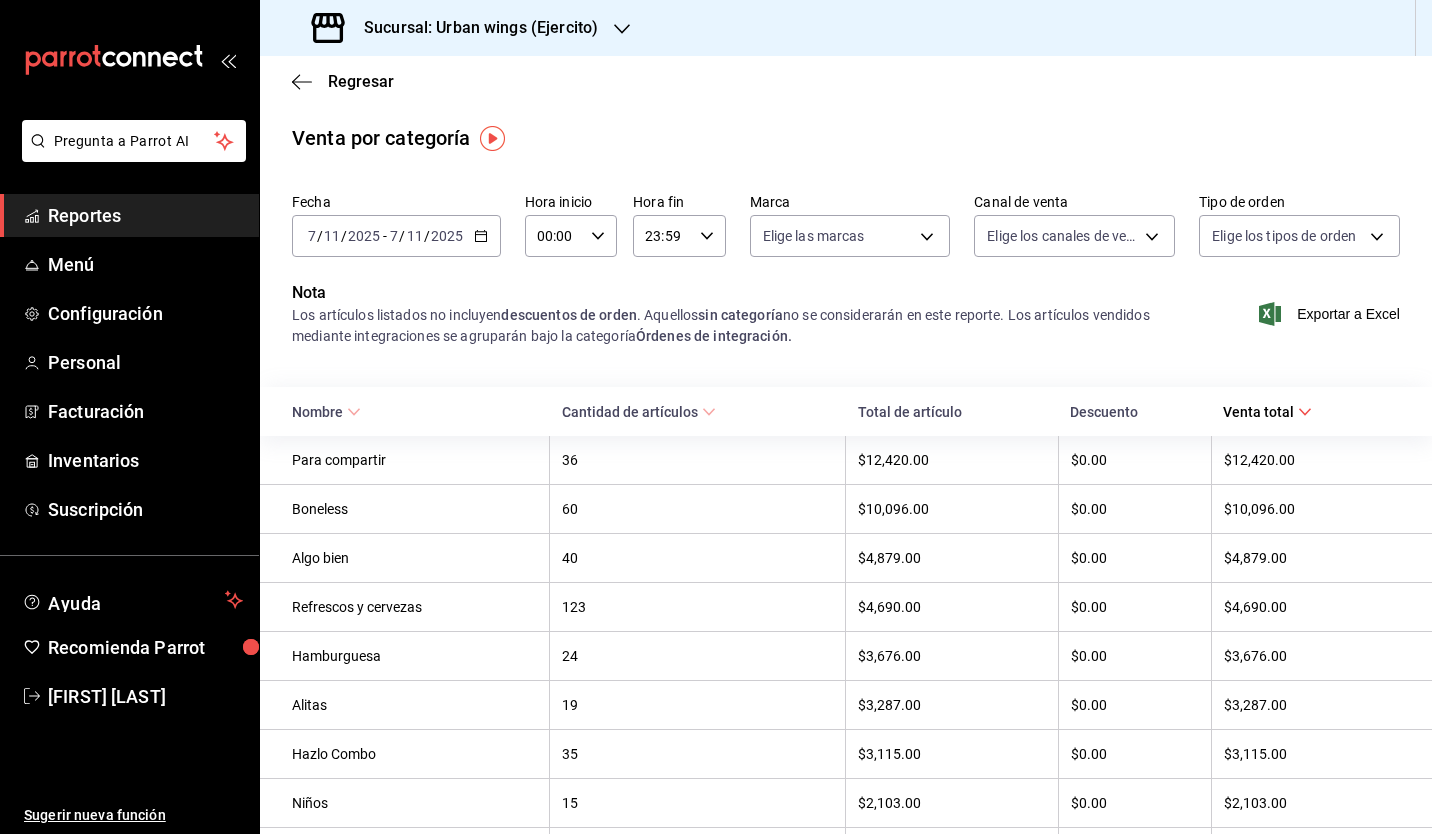 click 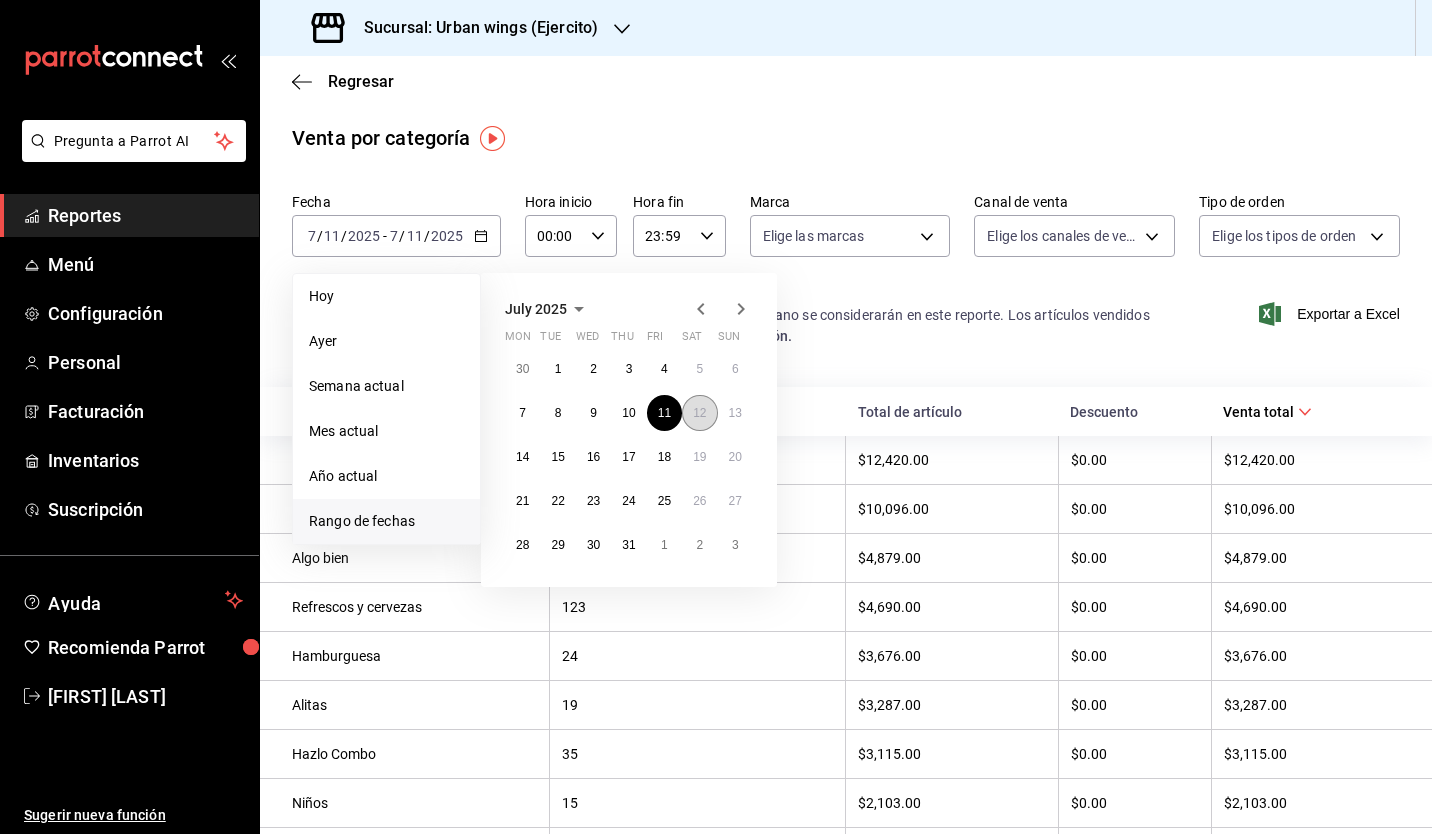 click on "12" at bounding box center (699, 413) 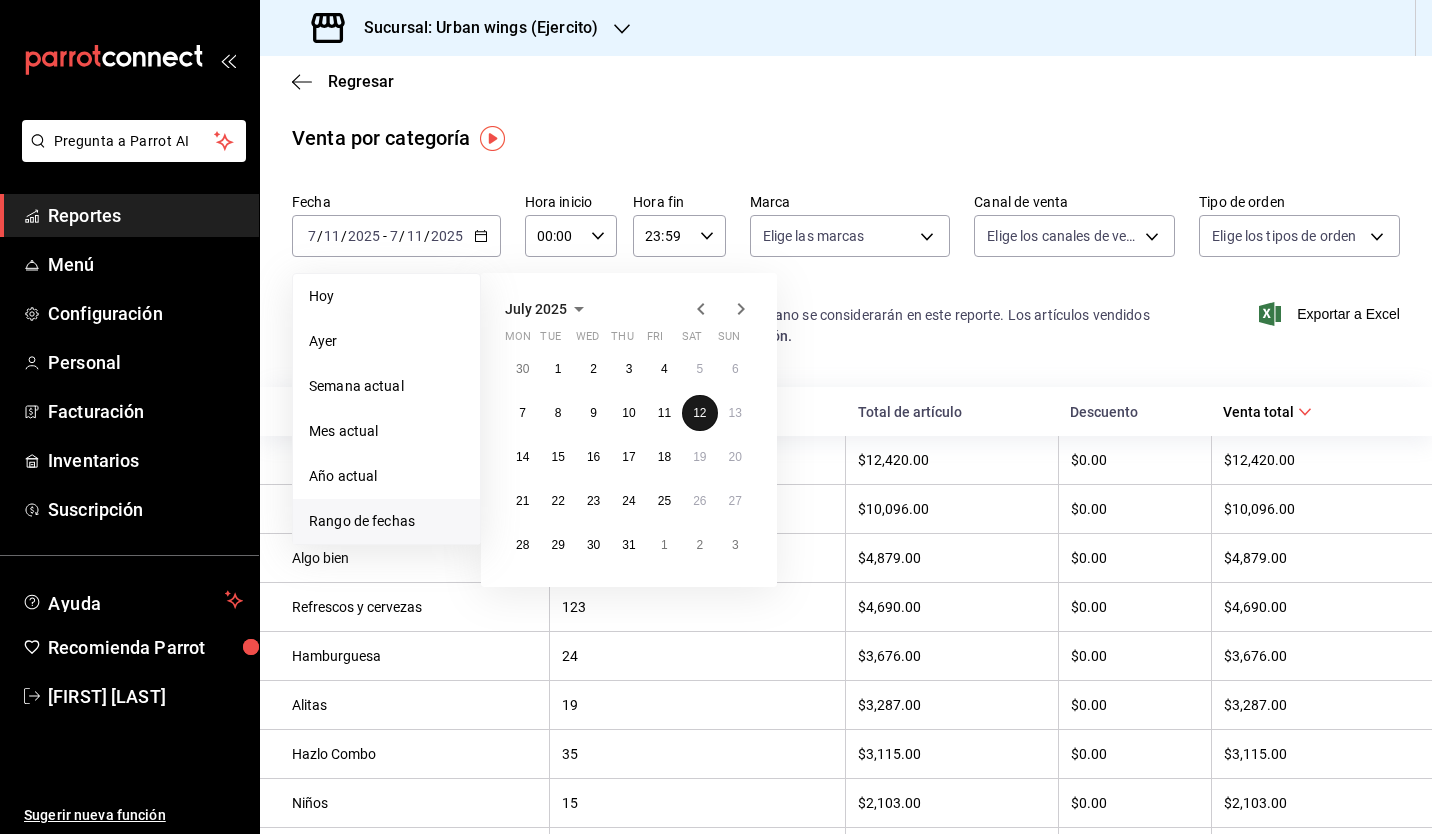 click on "12" at bounding box center [699, 413] 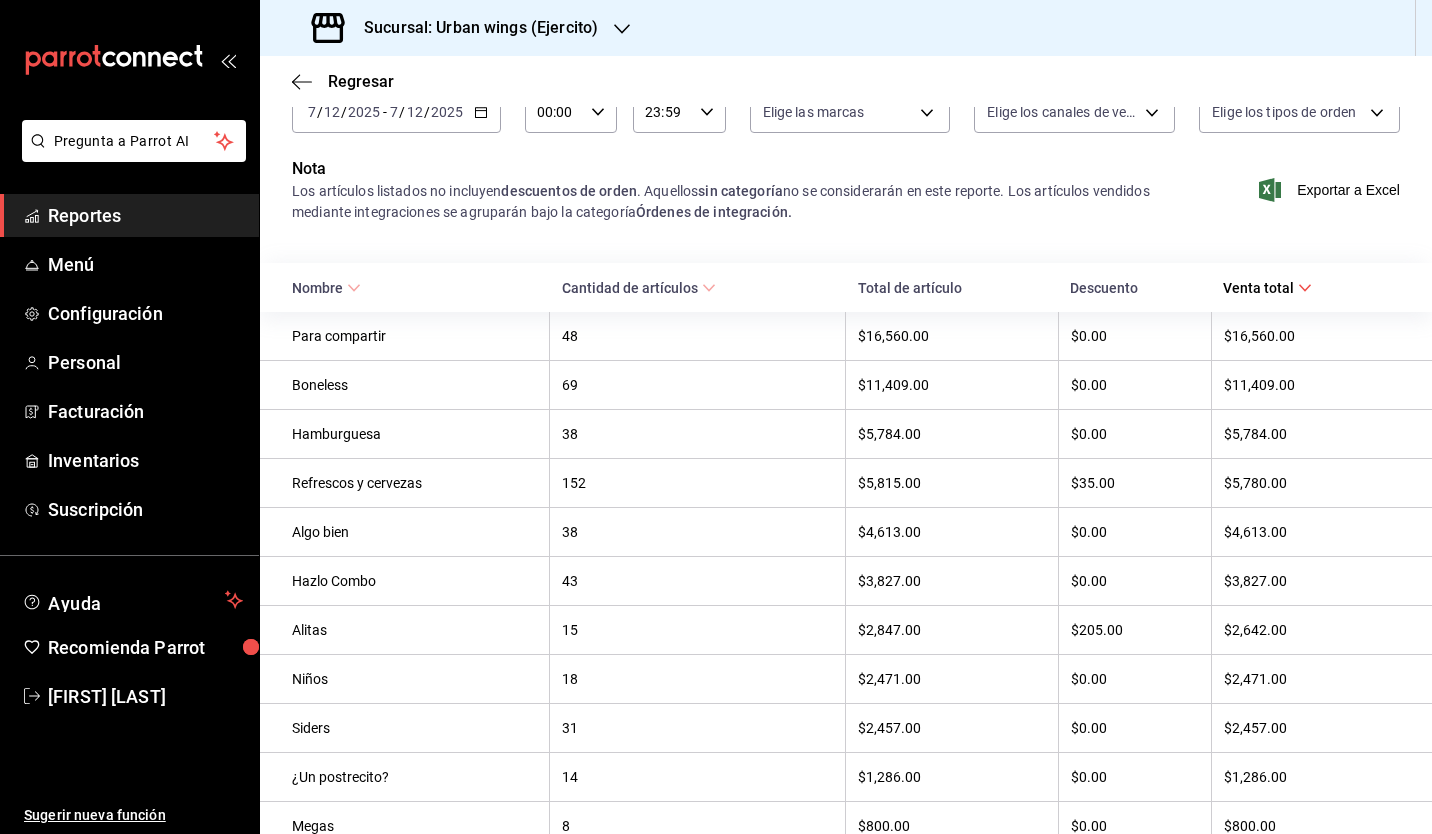scroll, scrollTop: 124, scrollLeft: 0, axis: vertical 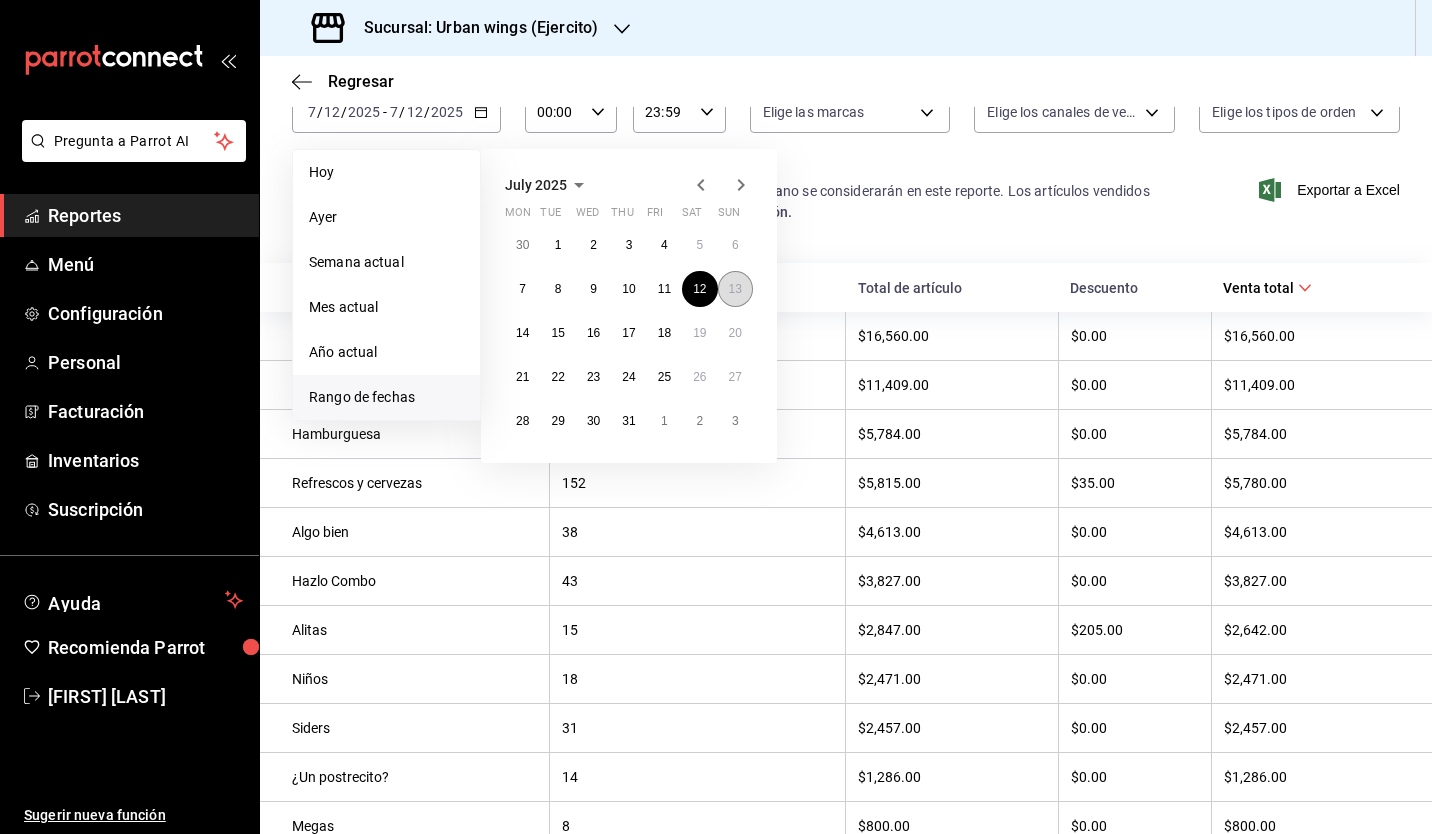 click on "13" at bounding box center (735, 289) 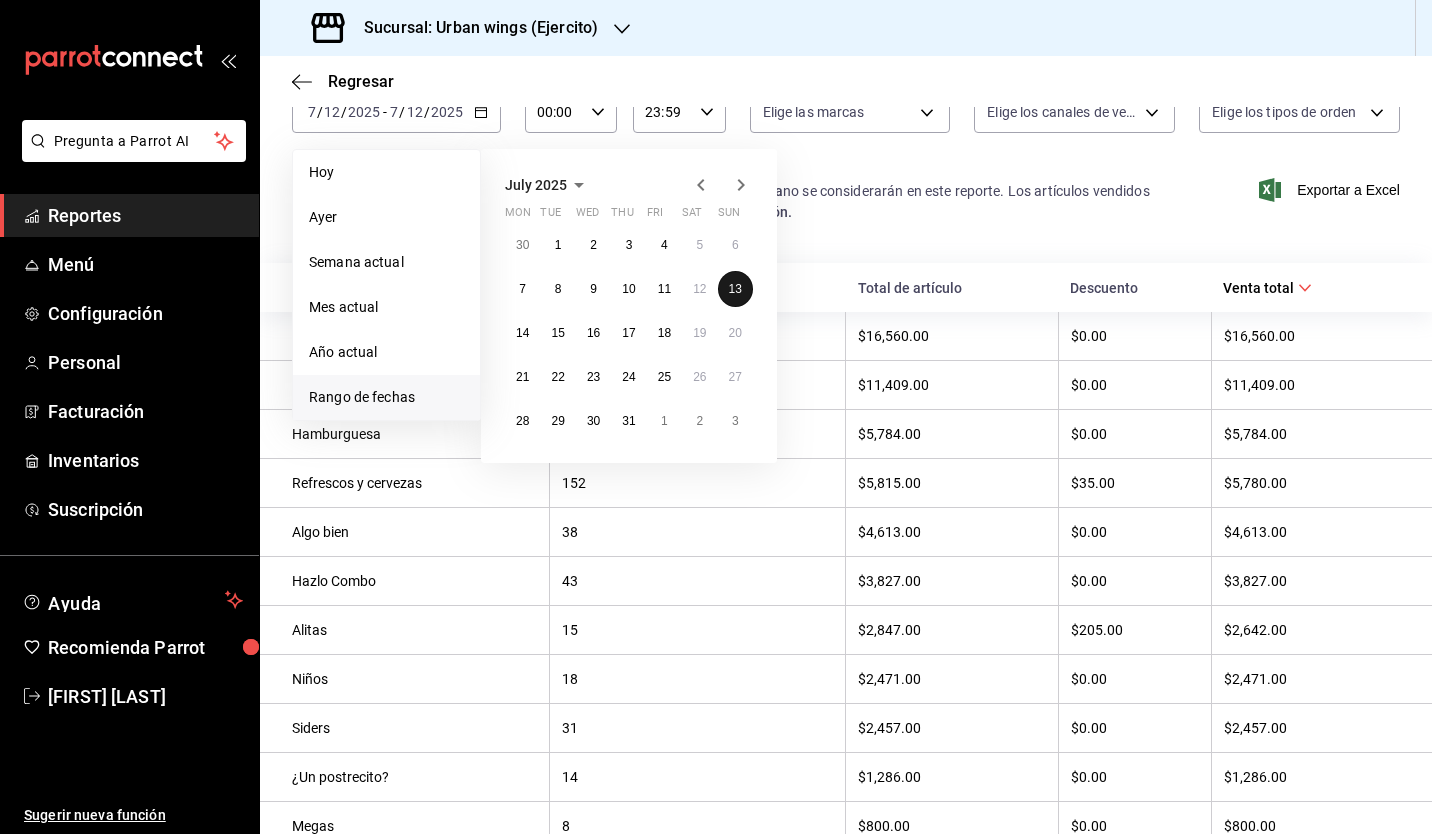 click on "13" at bounding box center (735, 289) 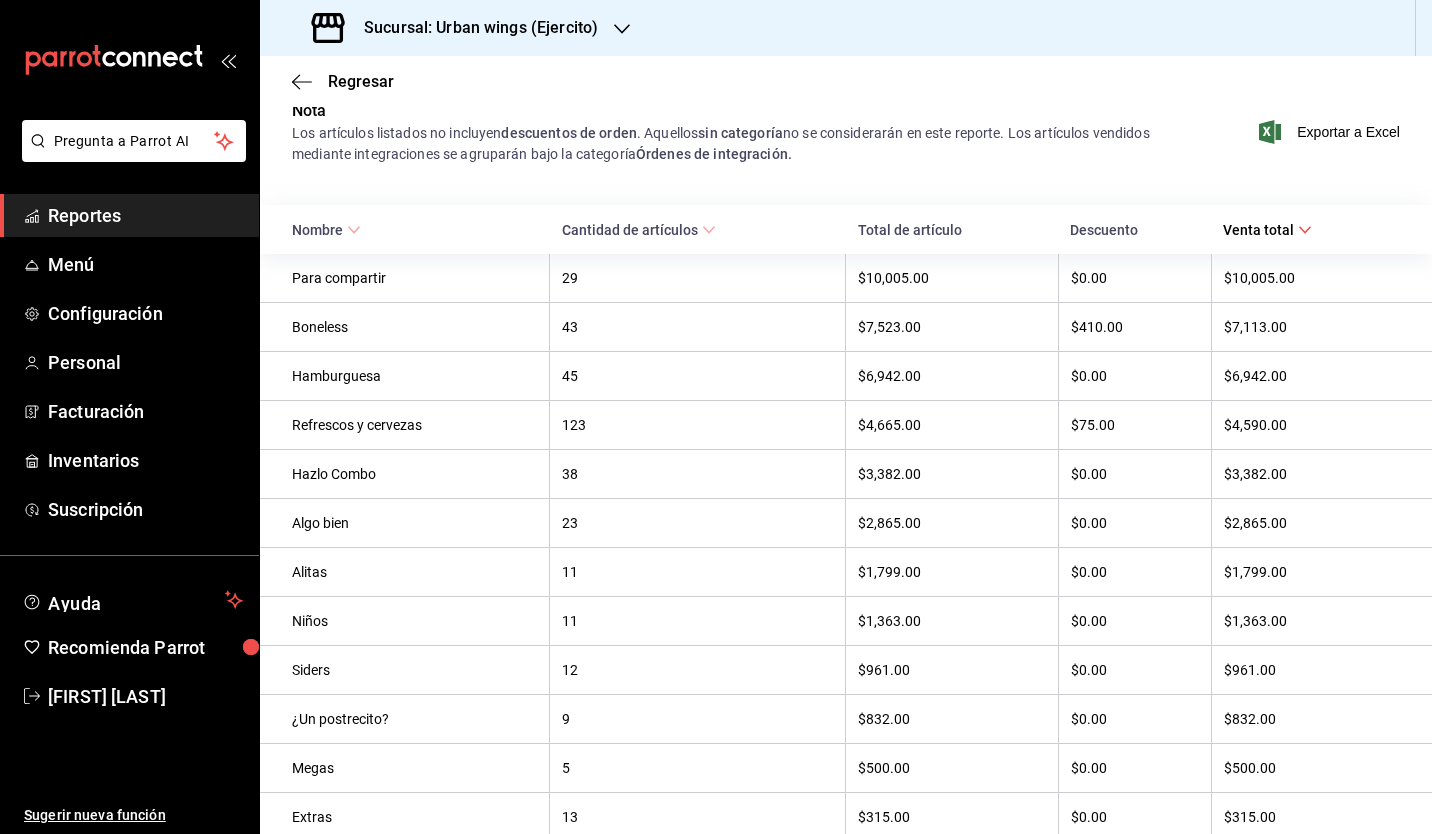 scroll, scrollTop: 0, scrollLeft: 0, axis: both 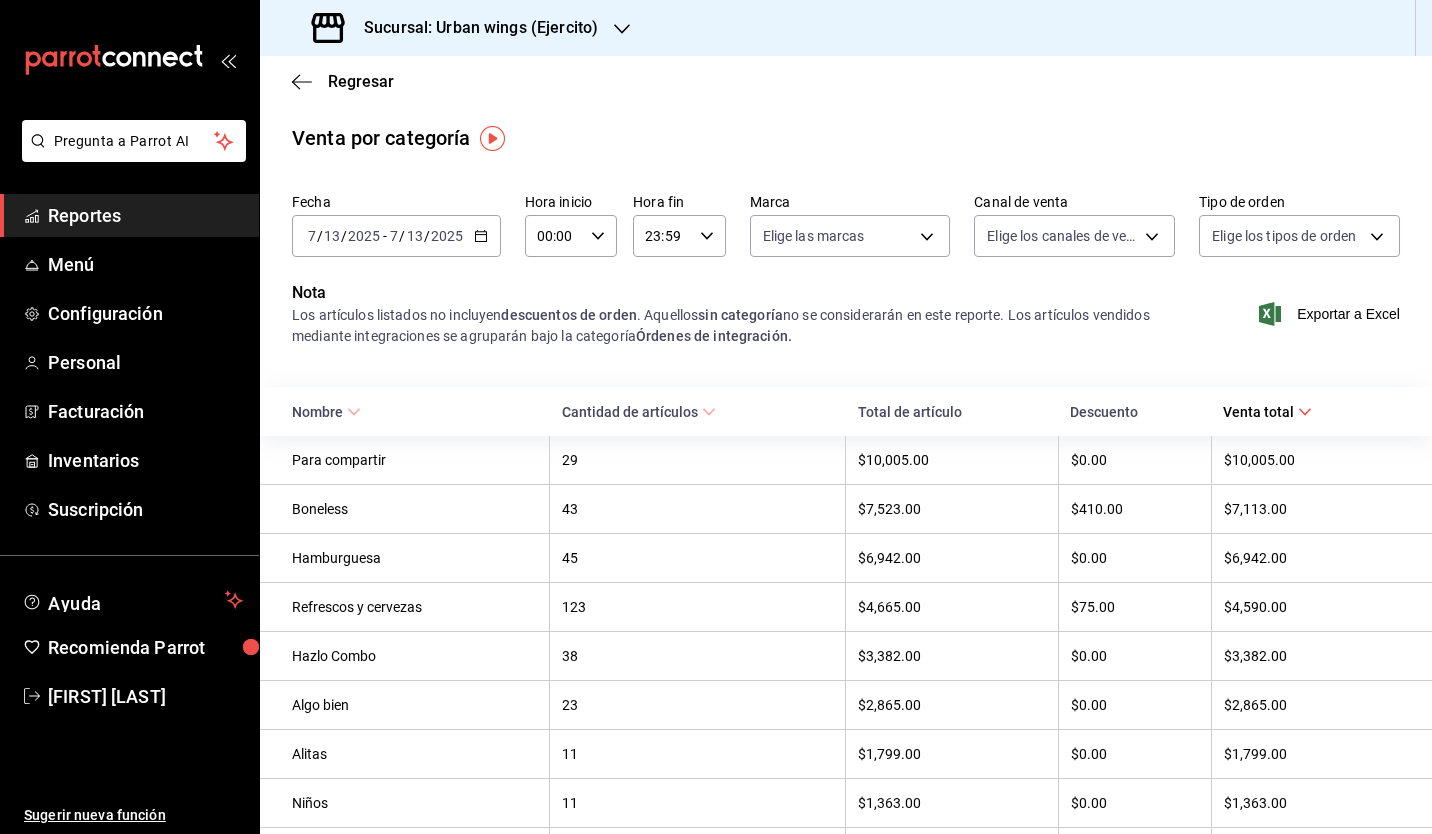 click on "[DATE] [DATE] - [DATE] [DATE]" at bounding box center (396, 236) 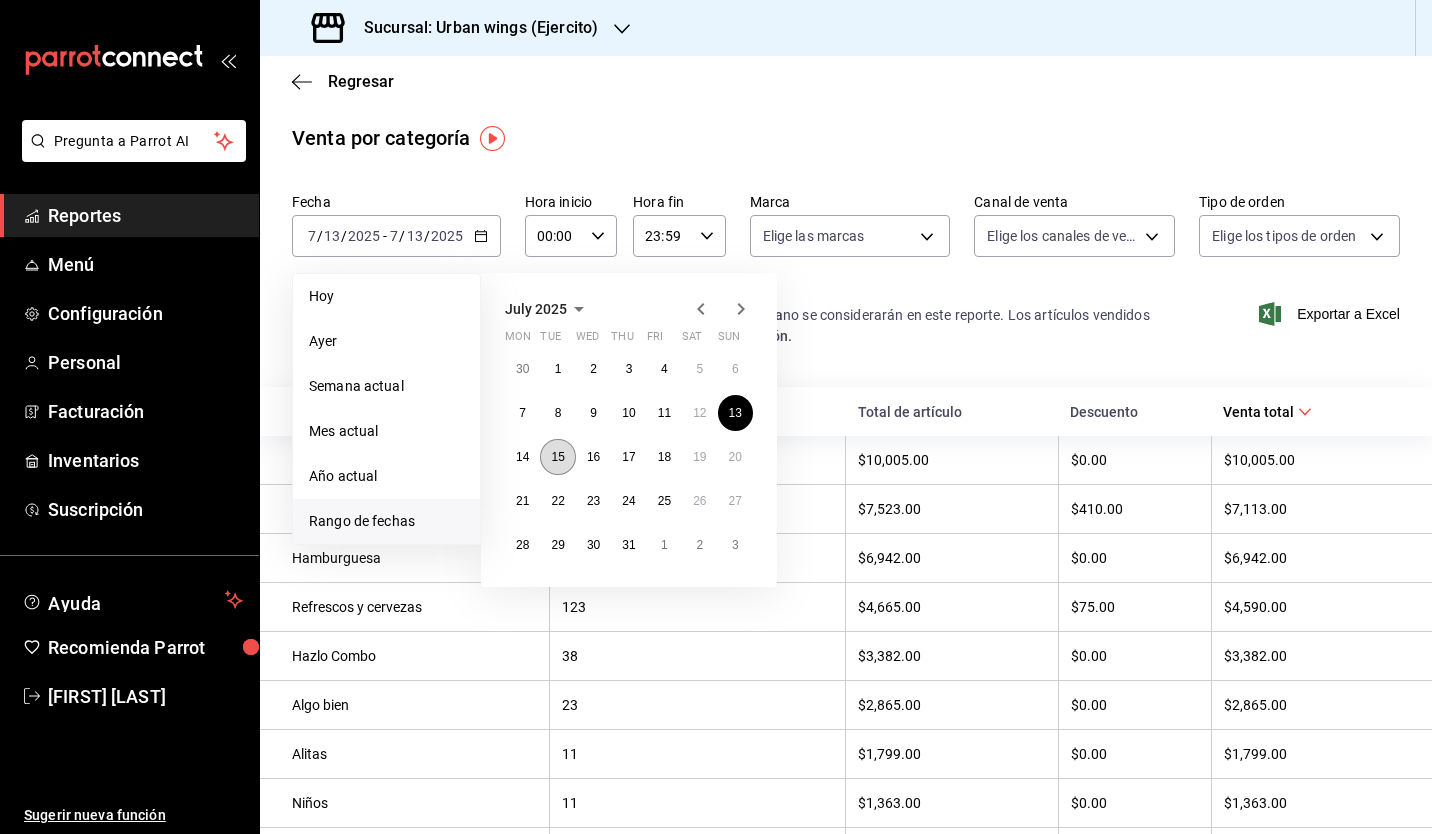click on "15" at bounding box center [557, 457] 